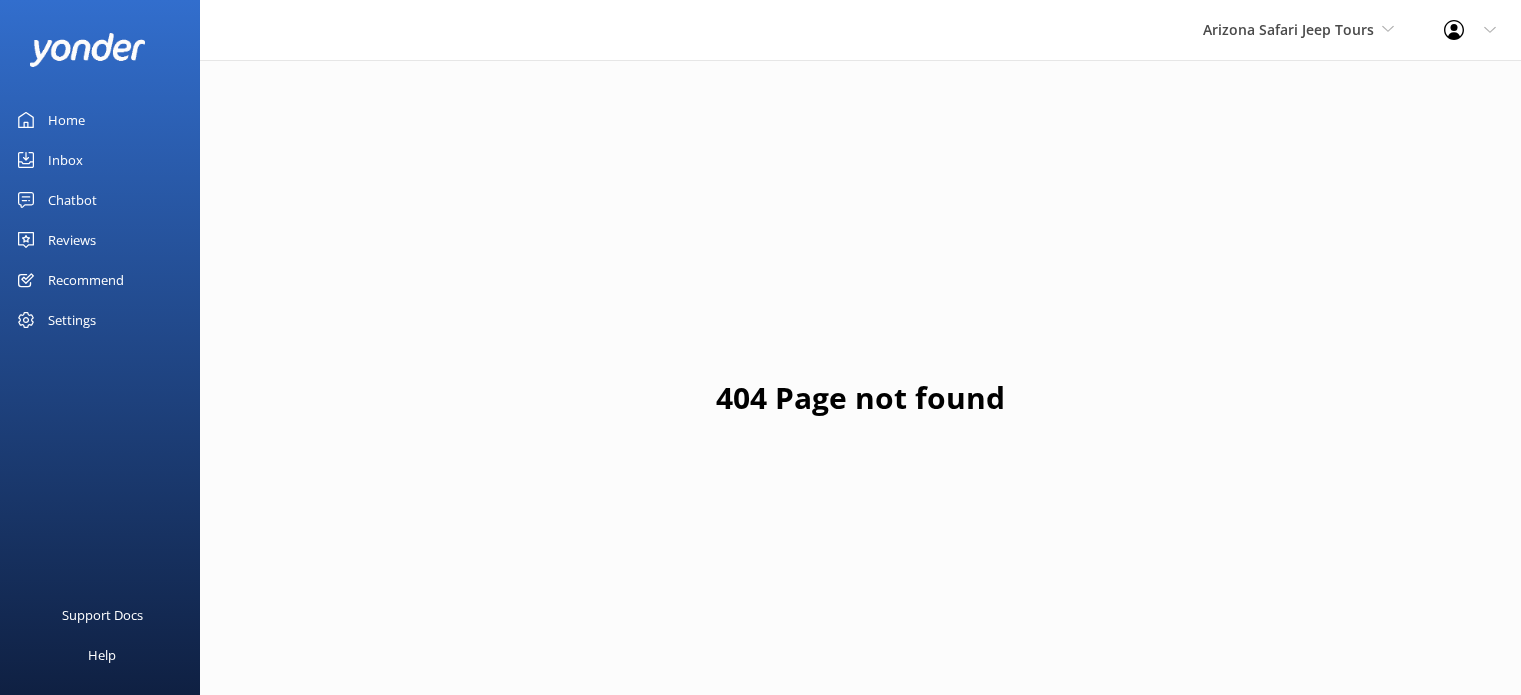 scroll, scrollTop: 0, scrollLeft: 0, axis: both 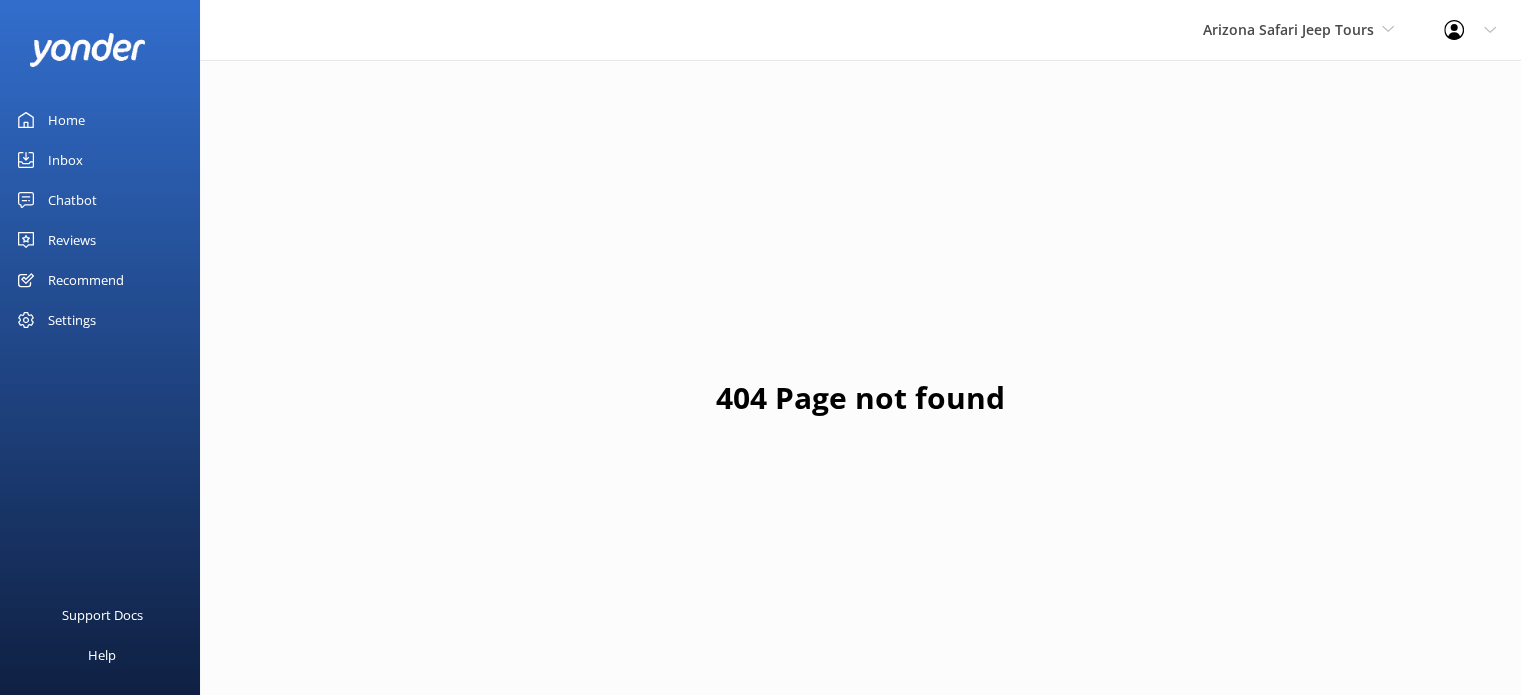 click on "Reviews" at bounding box center [72, 240] 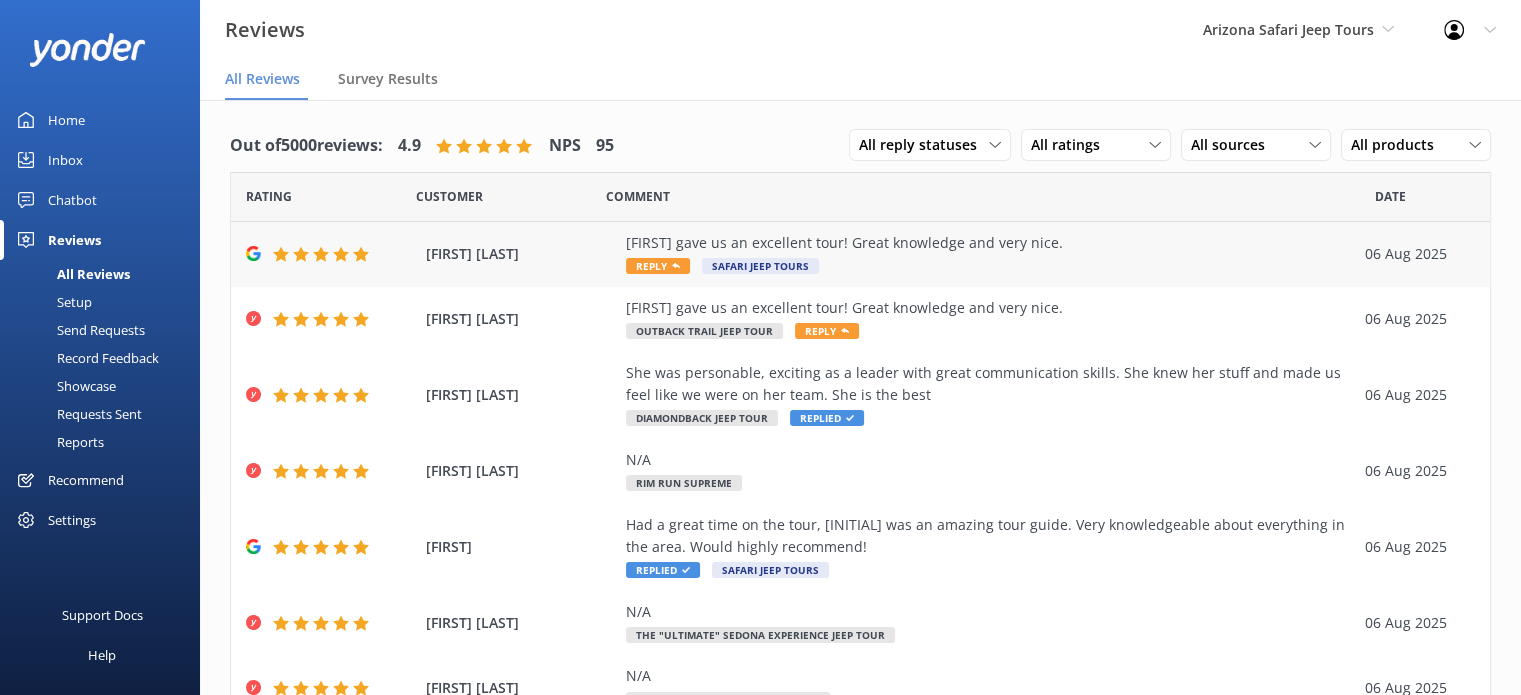 click on "Reply" at bounding box center (658, 266) 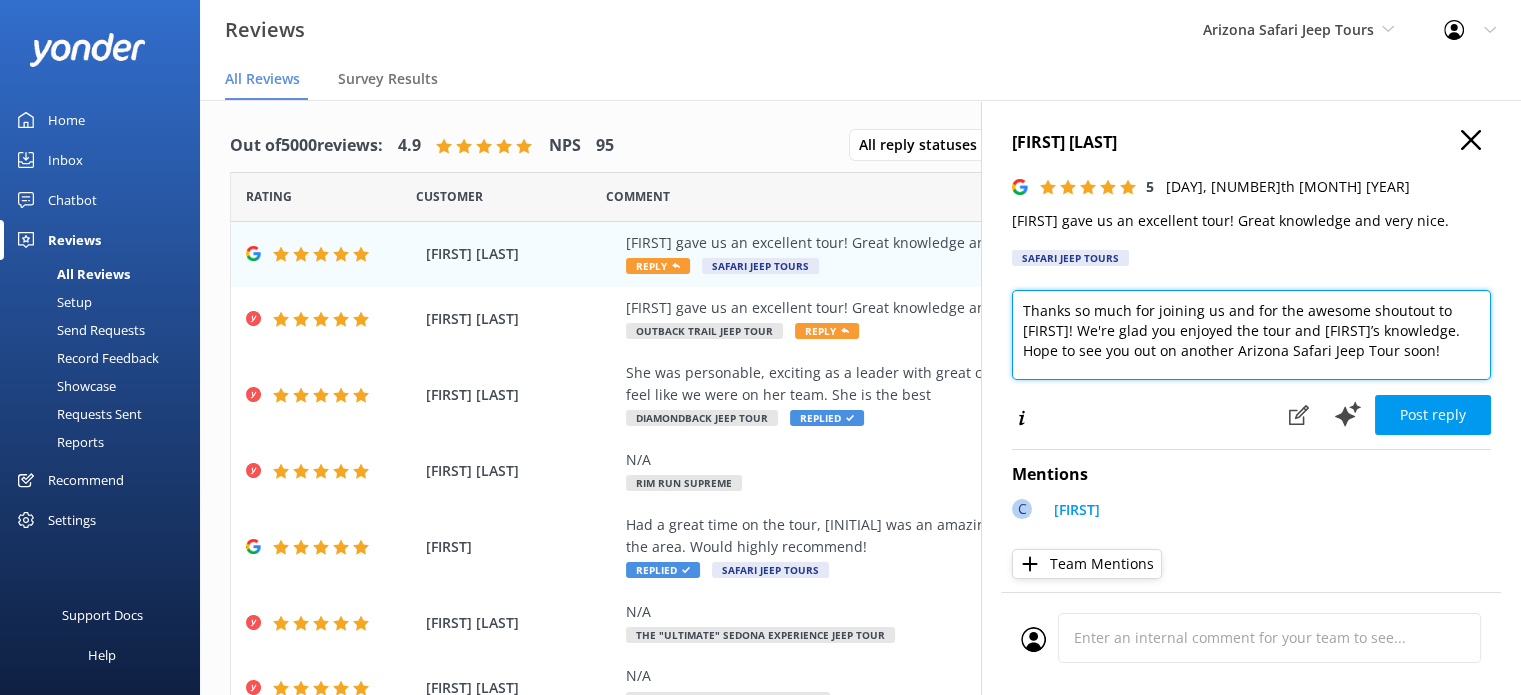 click on "Thanks so much for joining us and for the awesome shoutout to [FIRST]! We're glad you enjoyed the tour and [FIRST]’s knowledge. Hope to see you out on another Arizona Safari Jeep Tour soon!" at bounding box center [1251, 335] 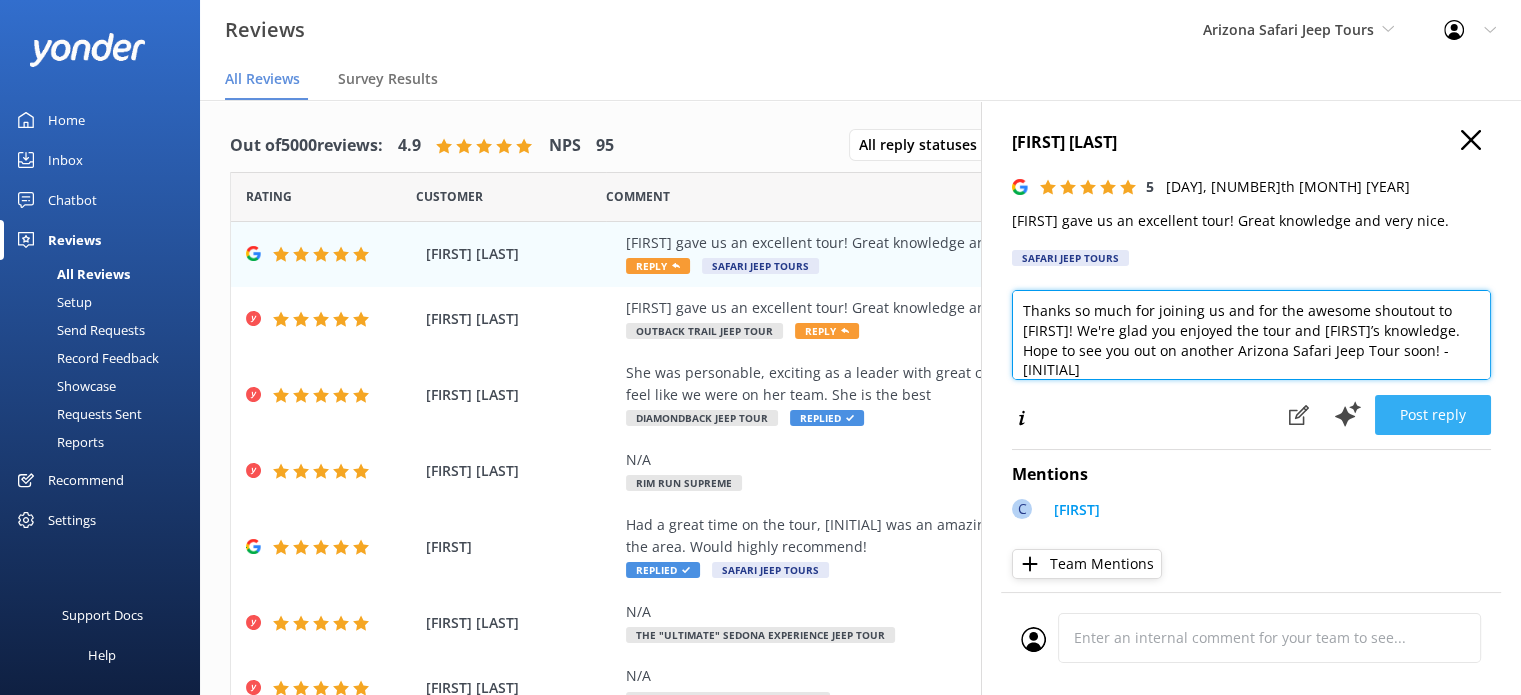type on "Thanks so much for joining us and for the awesome shoutout to [FIRST]! We're glad you enjoyed the tour and [FIRST]’s knowledge. Hope to see you out on another Arizona Safari Jeep Tour soon! -[INITIAL]" 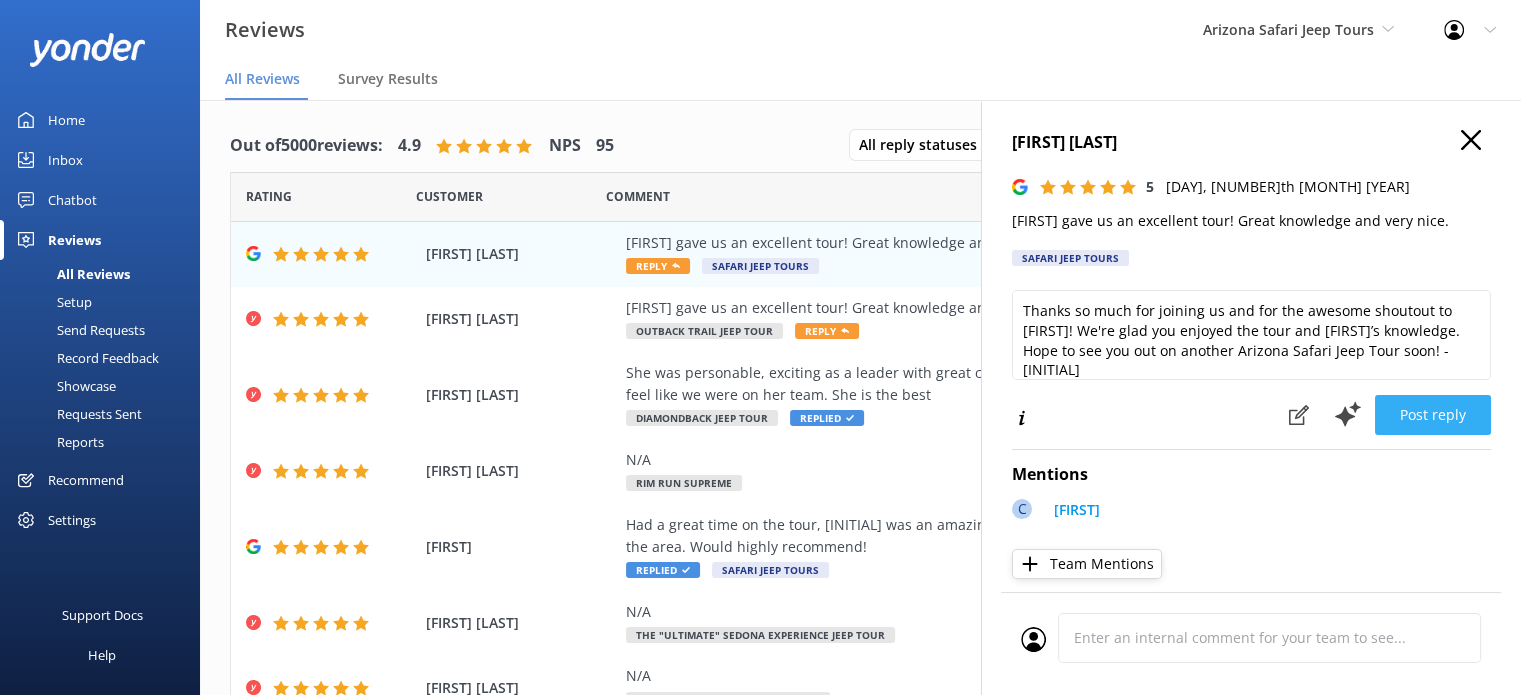 click on "Post reply" at bounding box center [1433, 415] 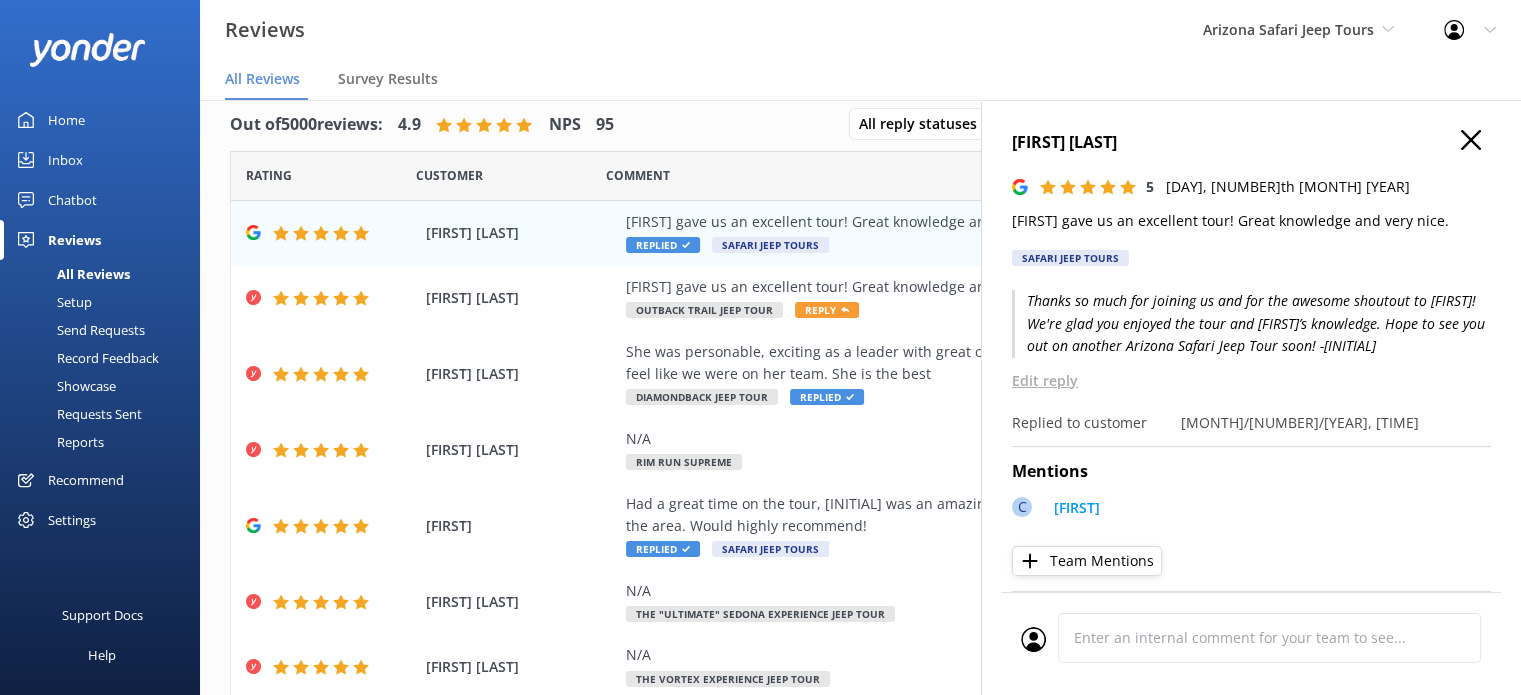 scroll, scrollTop: 40, scrollLeft: 0, axis: vertical 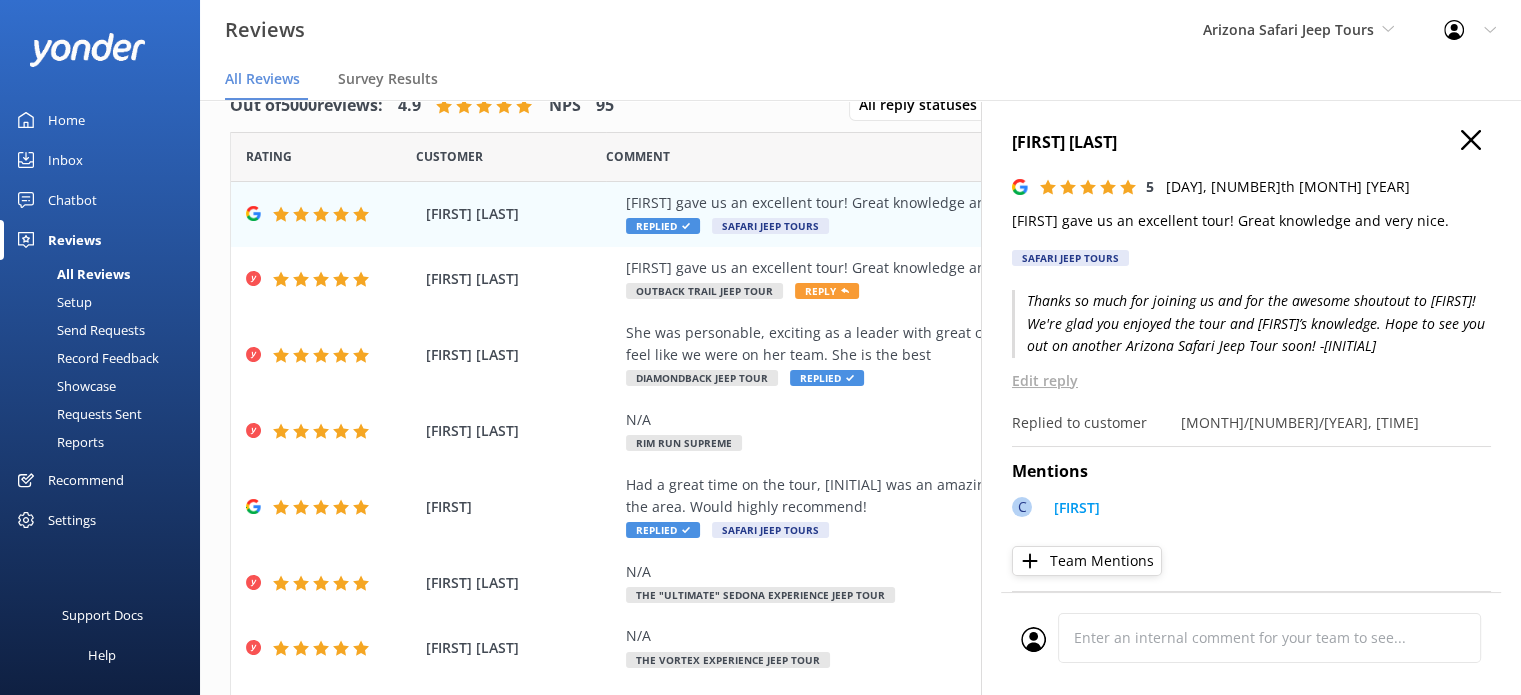 click 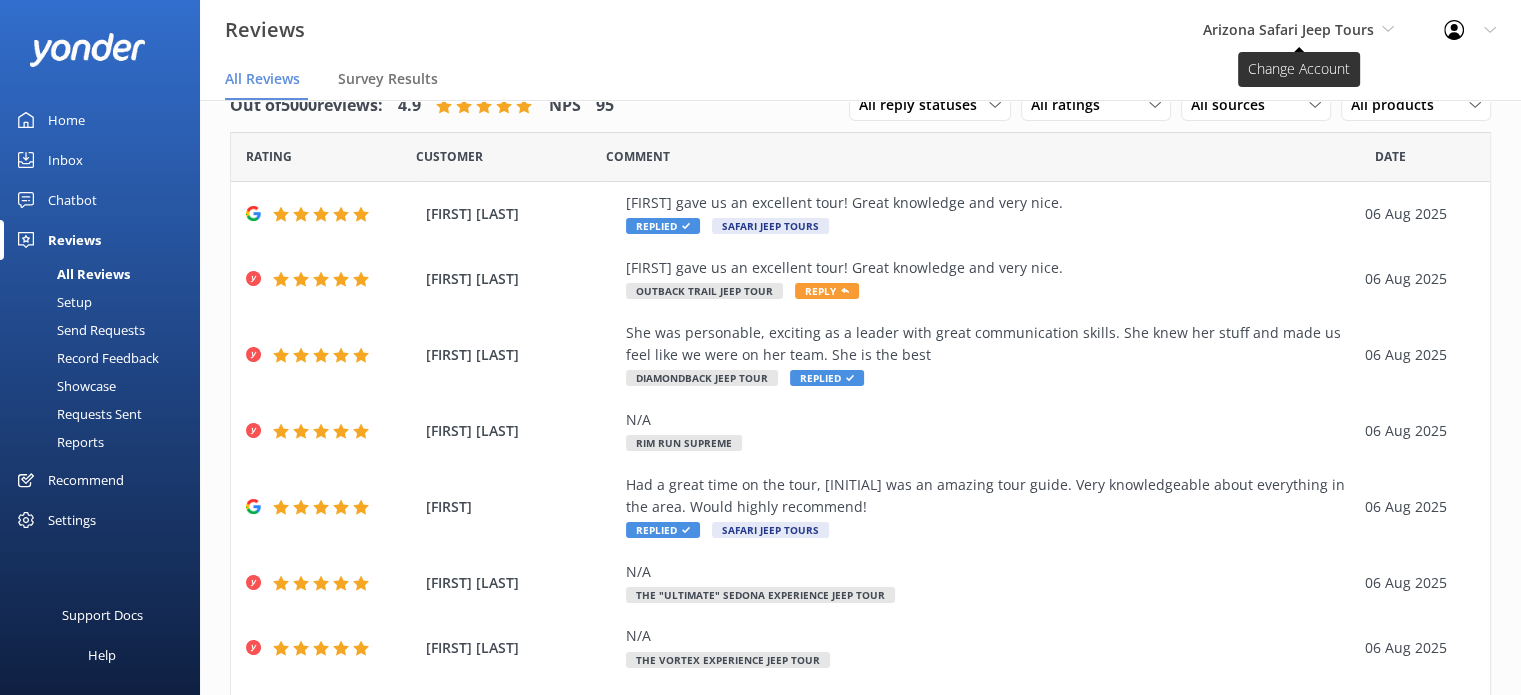 click on "Arizona Safari Jeep Tours" at bounding box center [1288, 29] 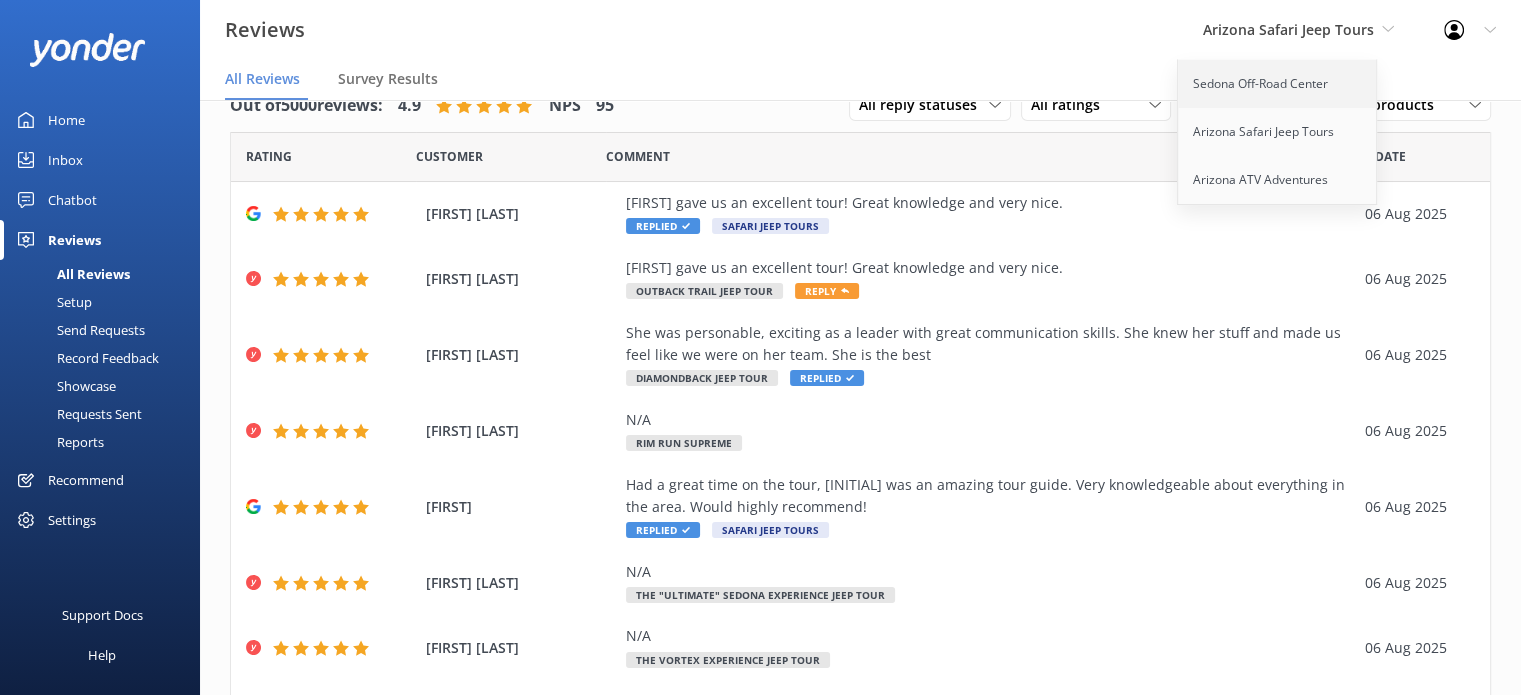click on "Sedona Off-Road Center" at bounding box center (1278, 84) 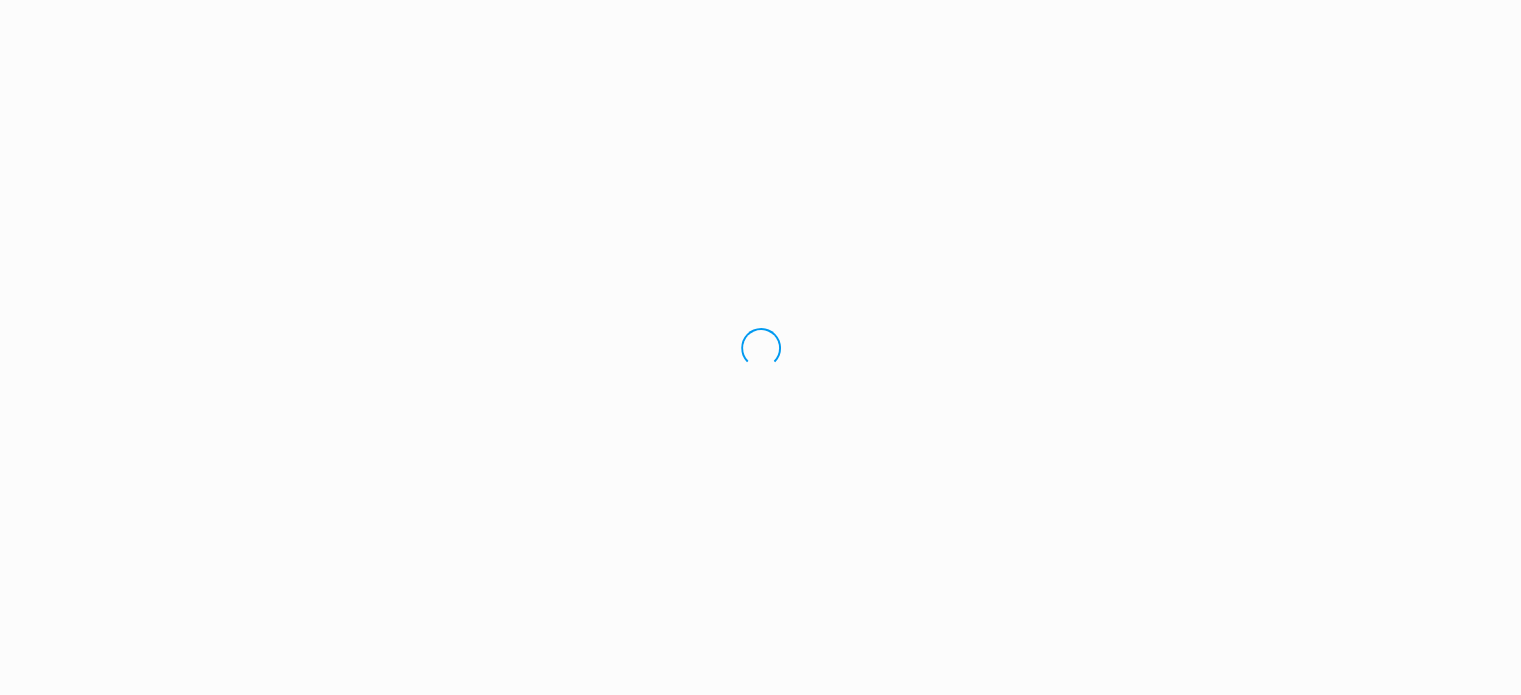 scroll, scrollTop: 0, scrollLeft: 0, axis: both 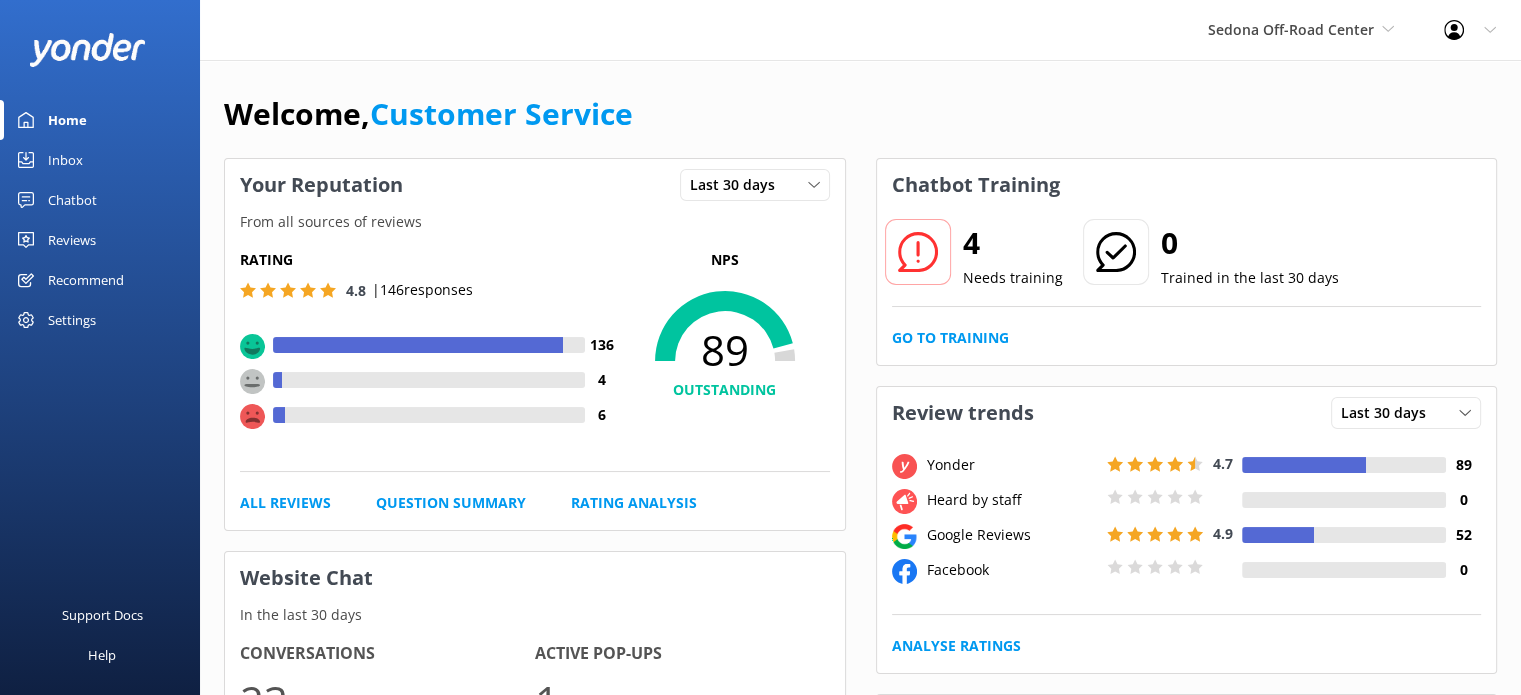 click on "Reviews" at bounding box center (72, 240) 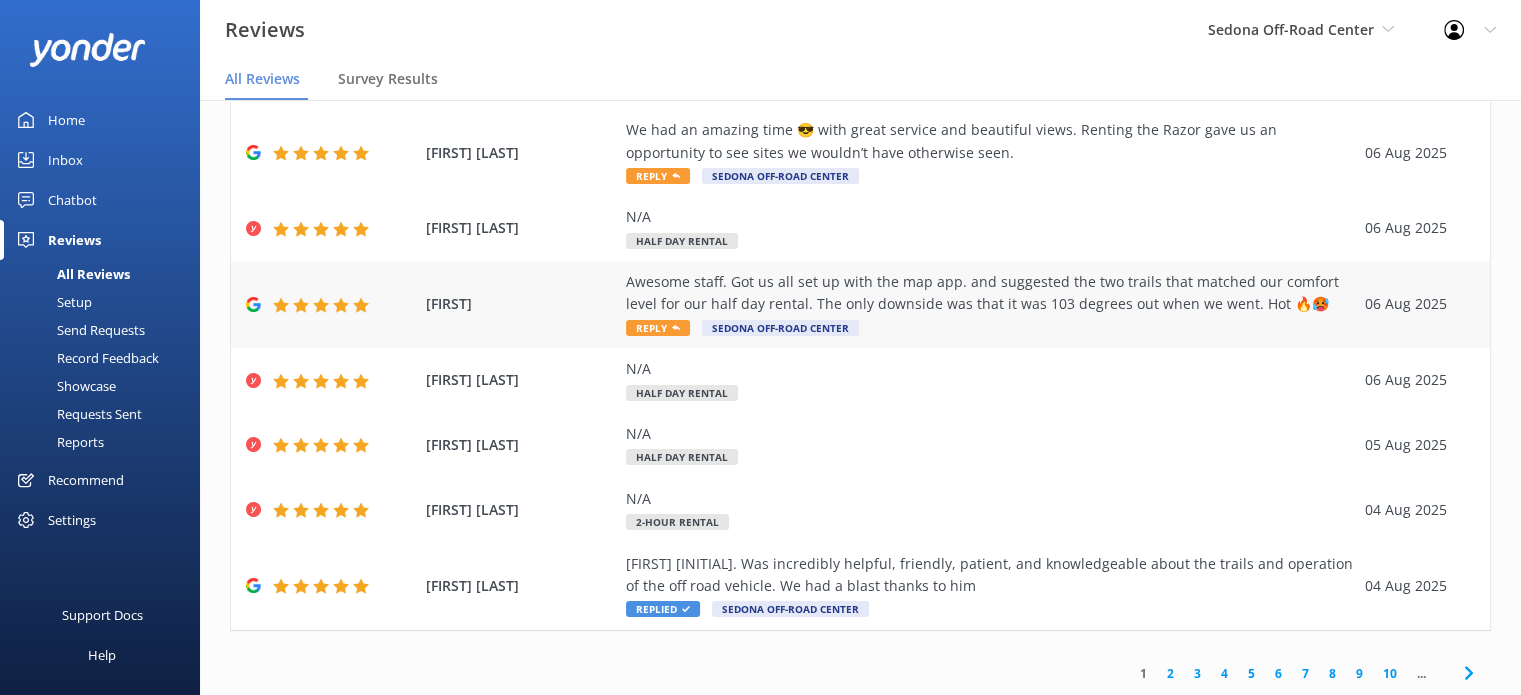 scroll, scrollTop: 352, scrollLeft: 0, axis: vertical 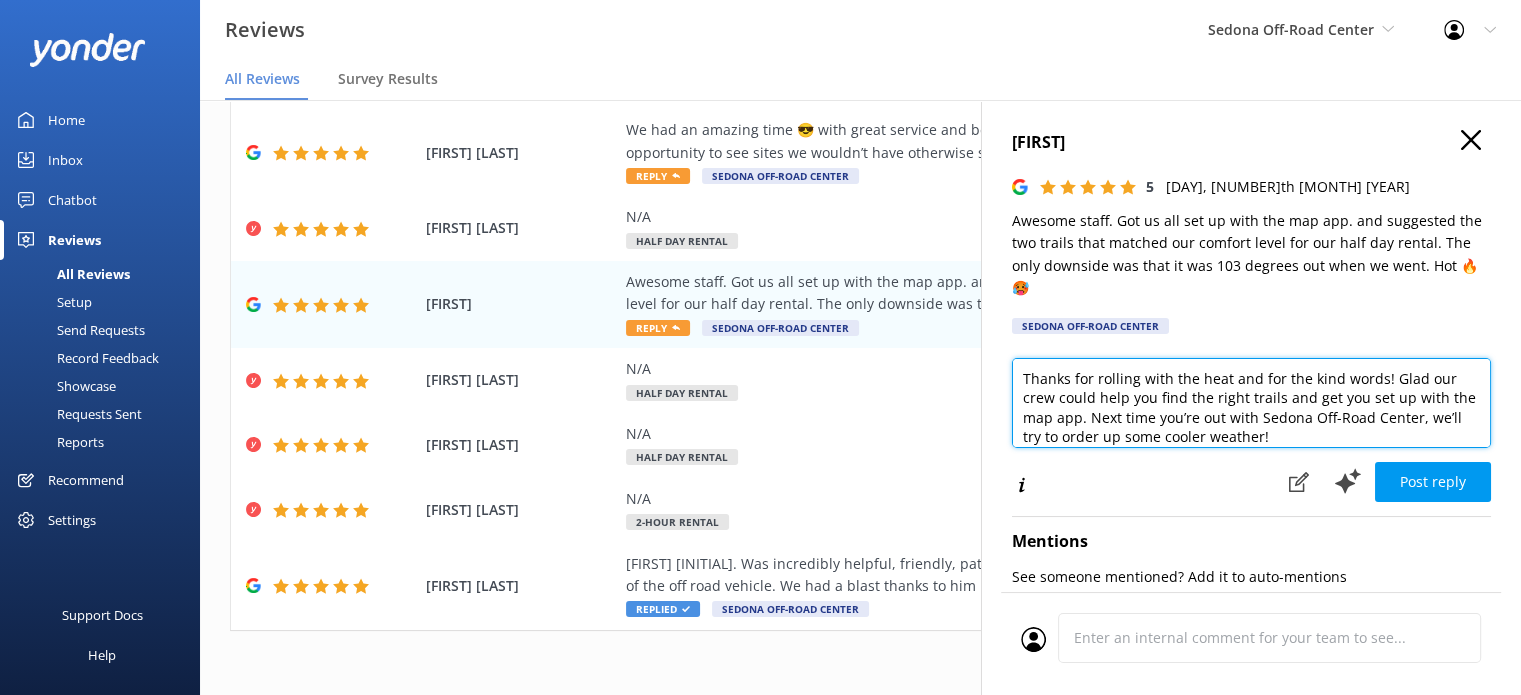 click on "Thanks for rolling with the heat and for the kind words! Glad our crew could help you find the right trails and get you set up with the map app. Next time you’re out with Sedona Off-Road Center, we’ll try to order up some cooler weather!" at bounding box center (1251, 403) 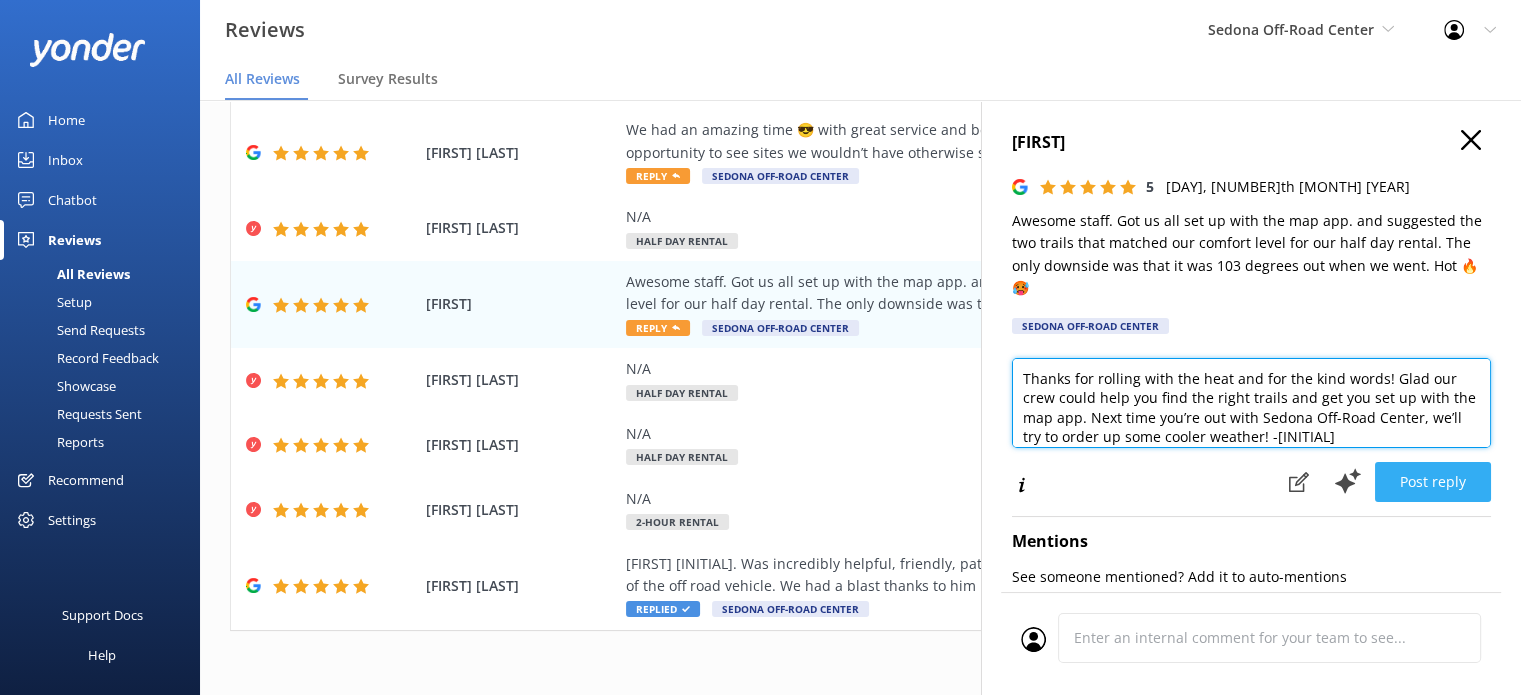 type on "Thanks for rolling with the heat and for the kind words! Glad our crew could help you find the right trails and get you set up with the map app. Next time you’re out with Sedona Off-Road Center, we’ll try to order up some cooler weather! -[INITIAL]" 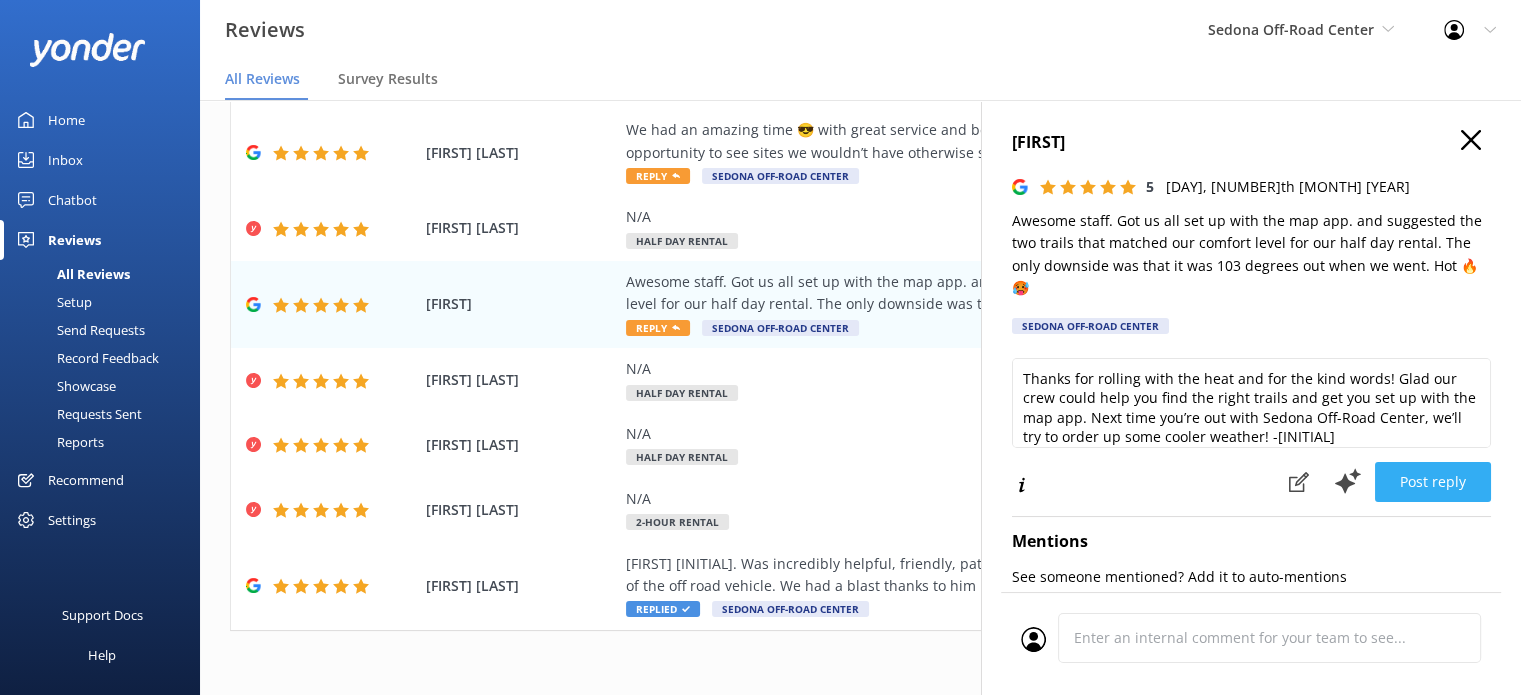 click on "Post reply" at bounding box center (1433, 482) 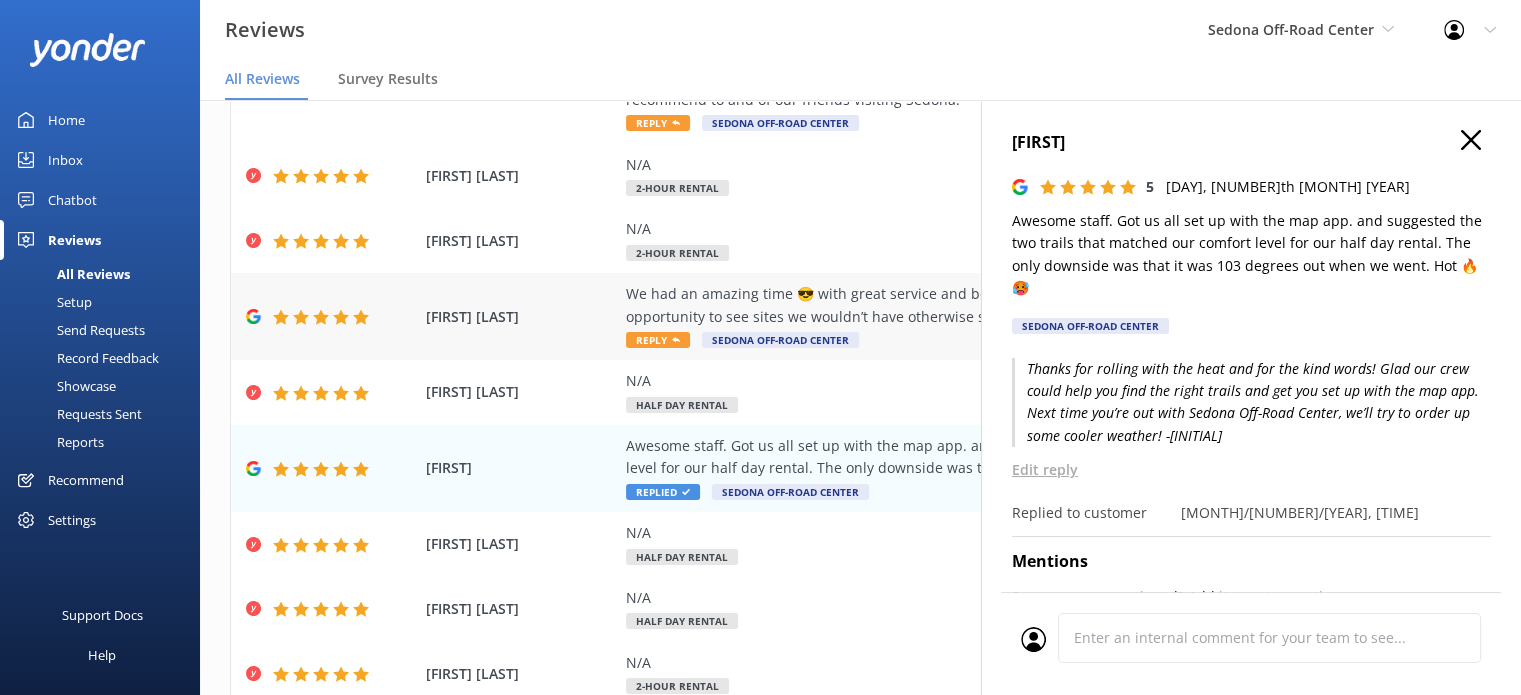 scroll, scrollTop: 152, scrollLeft: 0, axis: vertical 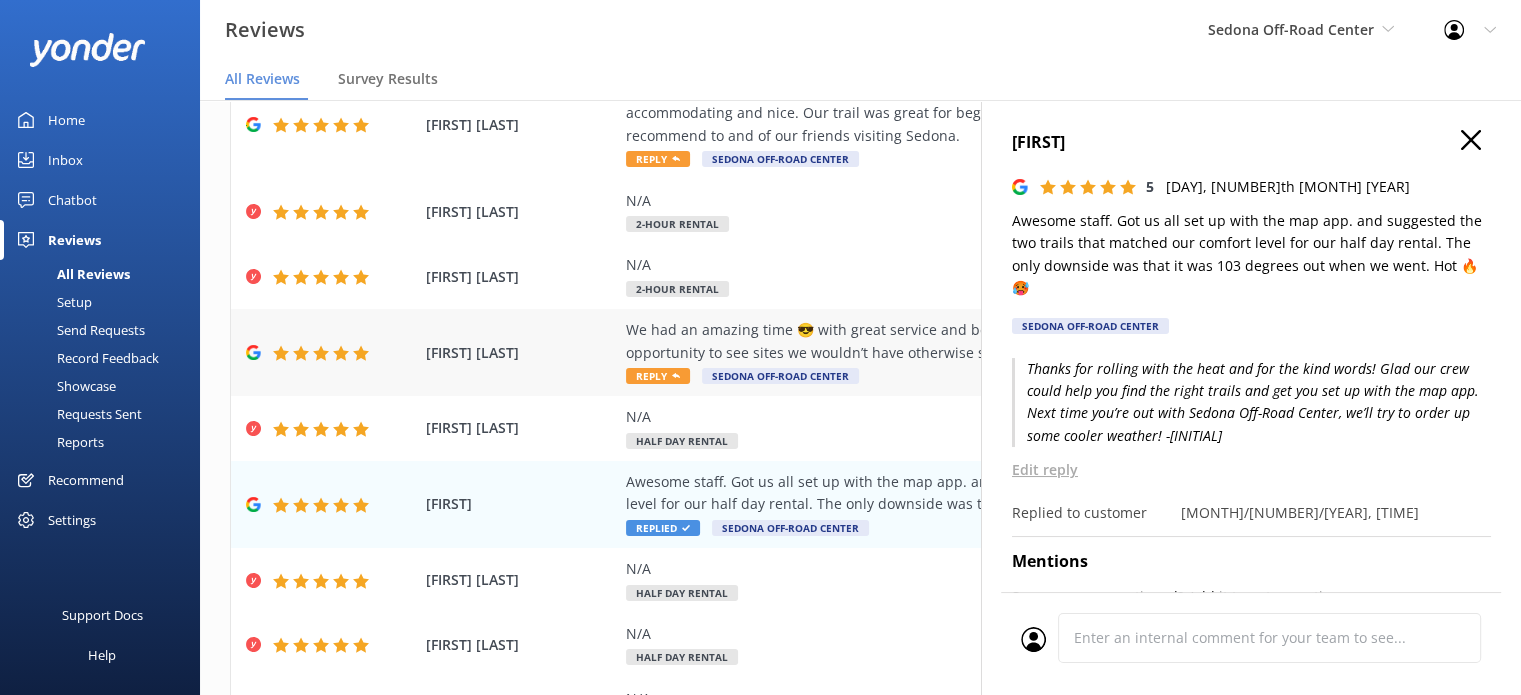 click on "We had an amazing time 😎 with great service and beautiful views. Renting the Razor gave us an opportunity to see sites we wouldn’t have otherwise seen. Reply Sedona OFF-ROAD Center" at bounding box center (990, 352) 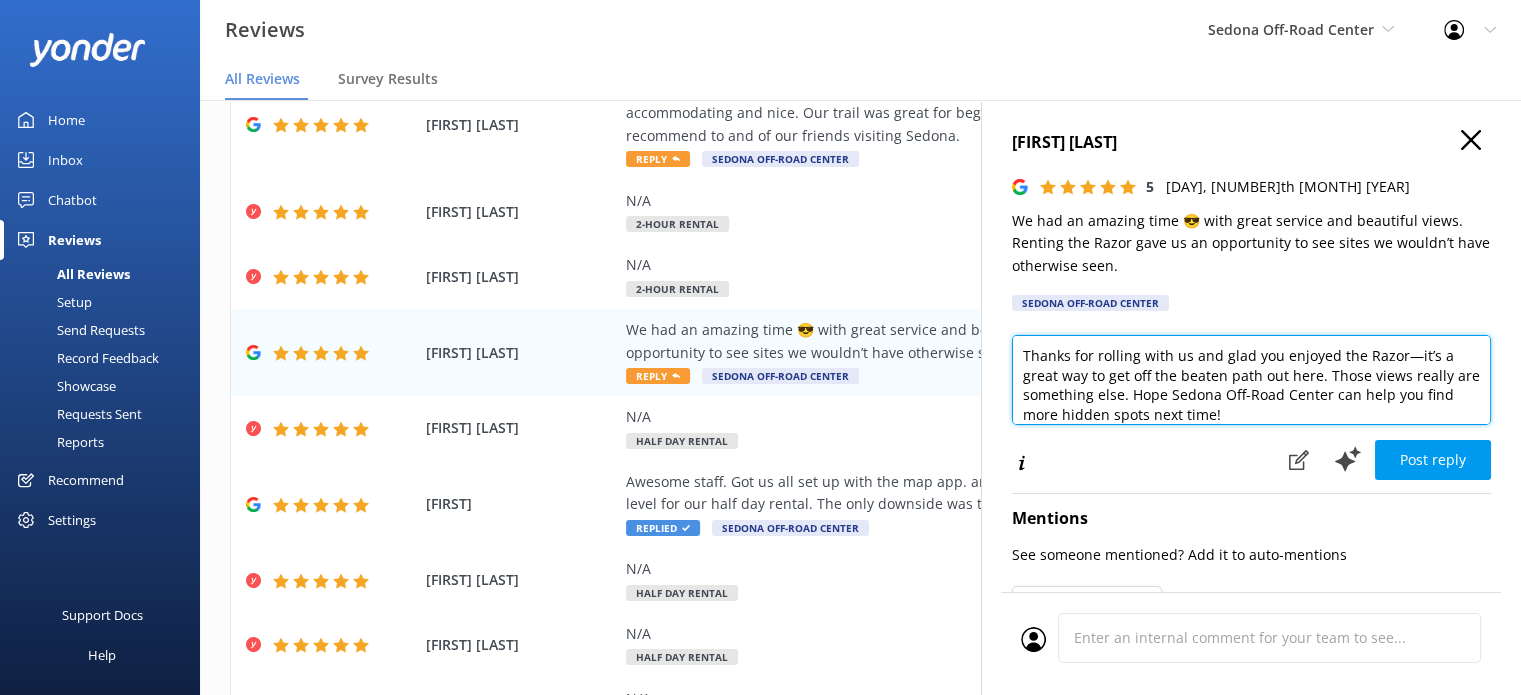 click on "Thanks for rolling with us and glad you enjoyed the Razor—it’s a great way to get off the beaten path out here. Those views really are something else. Hope Sedona Off-Road Center can help you find more hidden spots next time!" at bounding box center [1251, 380] 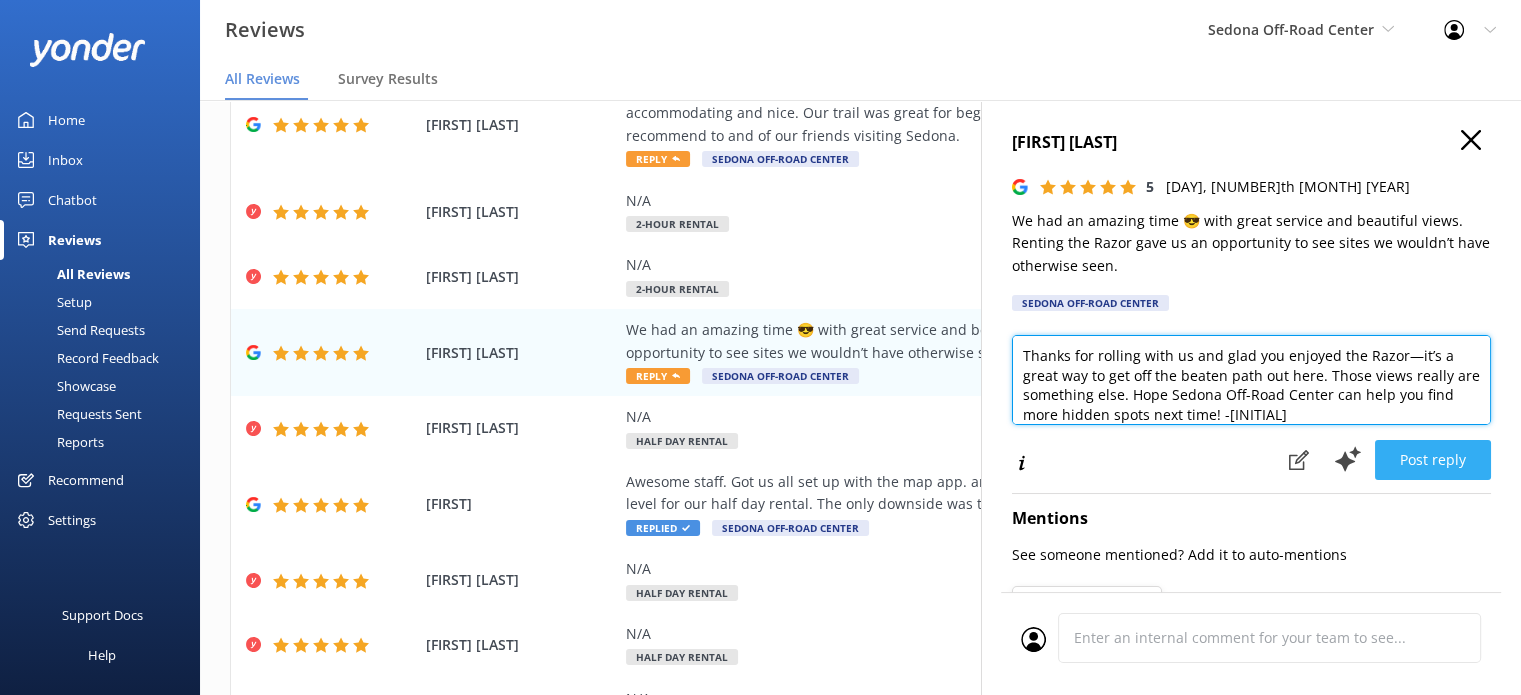 type on "Thanks for rolling with us and glad you enjoyed the Razor—it’s a great way to get off the beaten path out here. Those views really are something else. Hope Sedona Off-Road Center can help you find more hidden spots next time! -[INITIAL]" 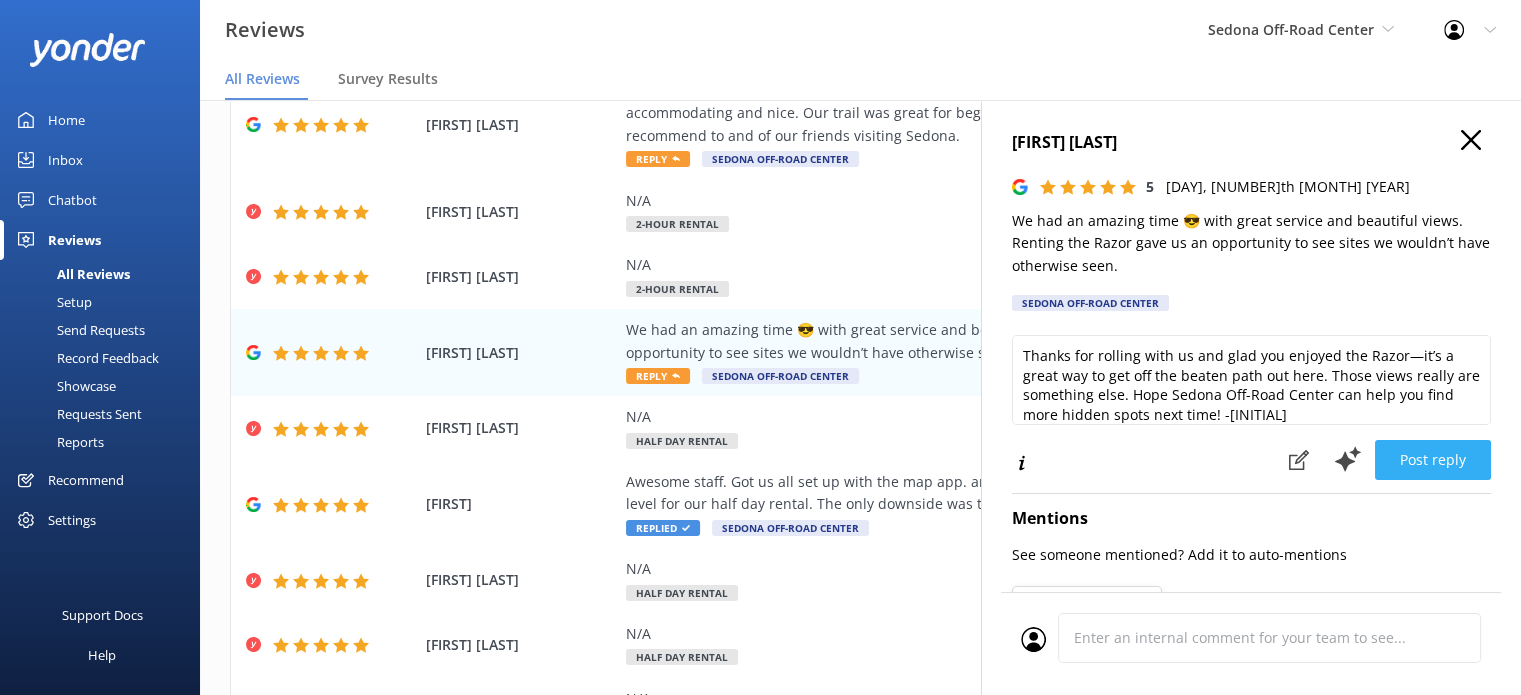 click on "Post reply" at bounding box center [1433, 460] 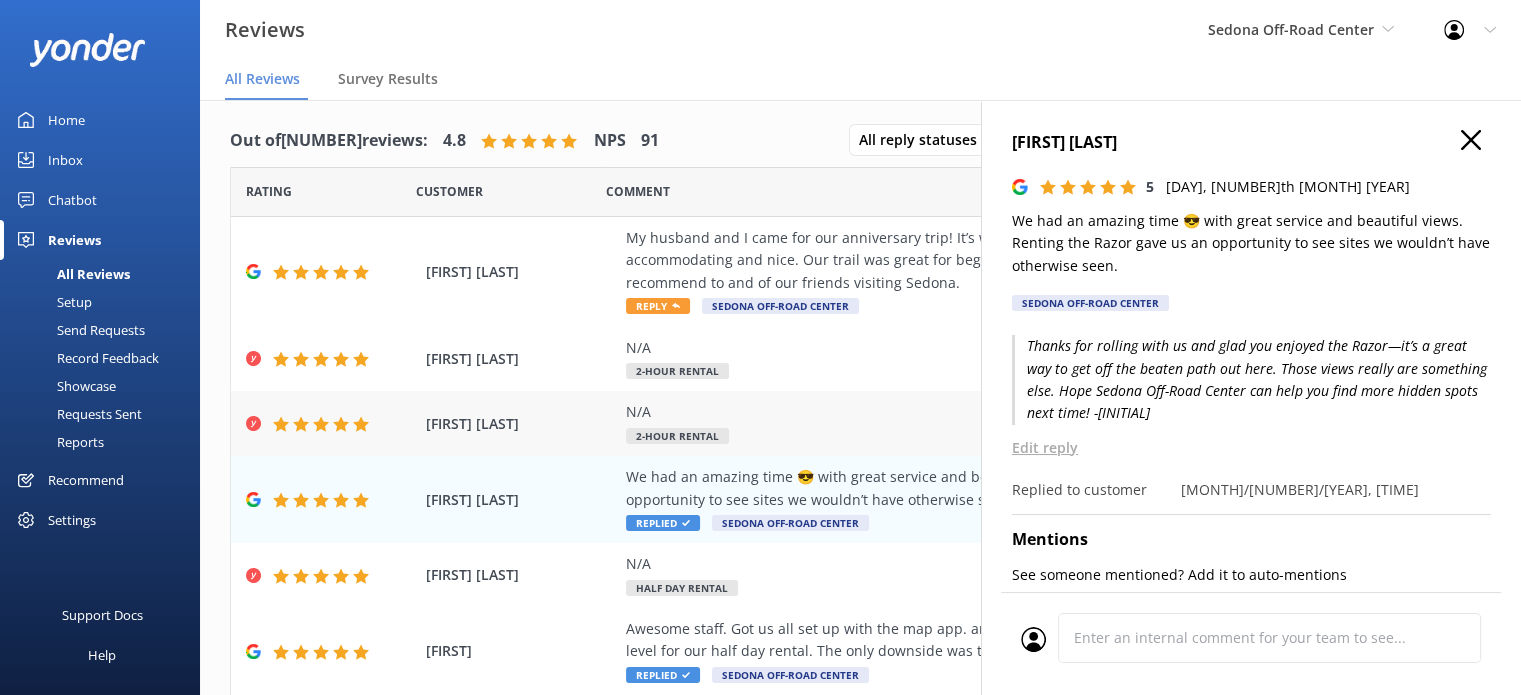 scroll, scrollTop: 0, scrollLeft: 0, axis: both 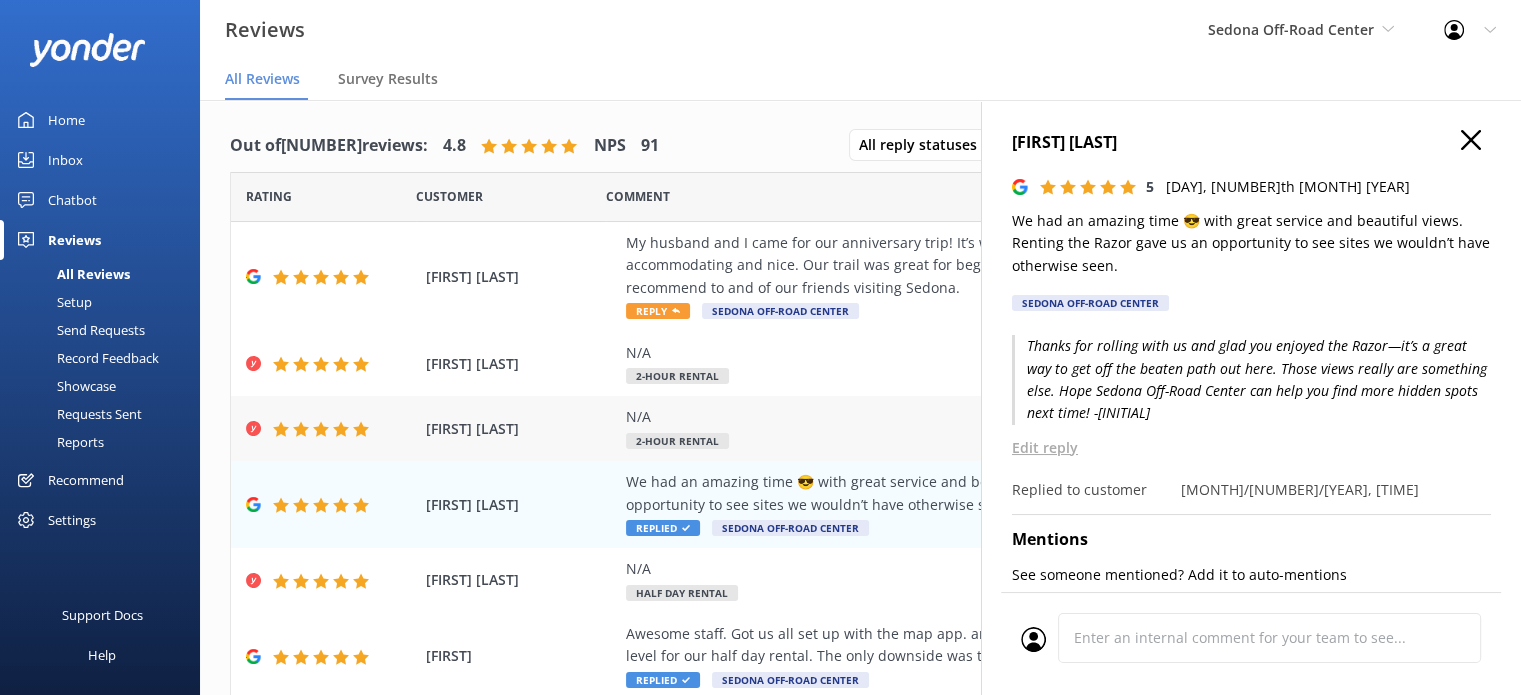 click on "My husband and I came for our anniversary trip! It’s was SO MUCH FUN. The people at SOR were so accommodating and nice. Our trail was great for beginners like us and had incredible views. We will recommend to and of our friends visiting Sedona." at bounding box center (990, 265) 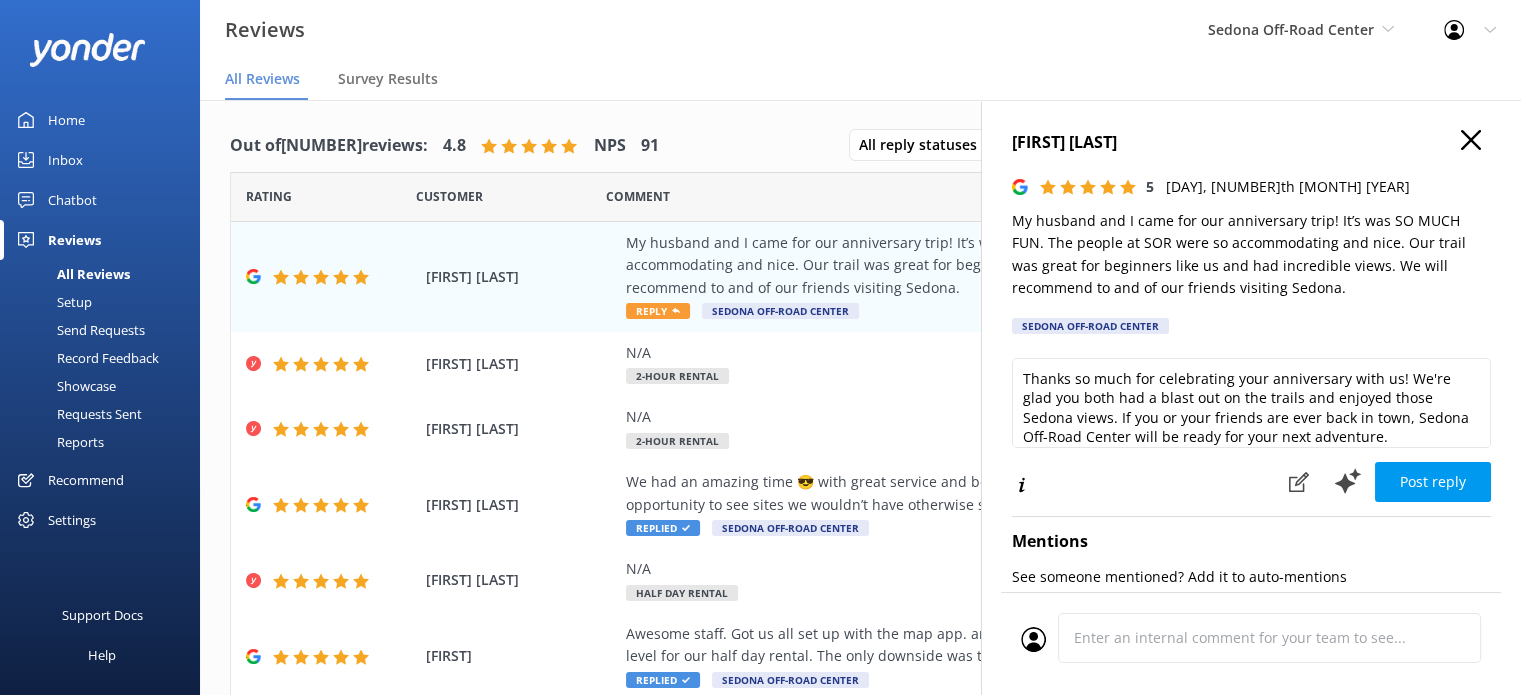 scroll, scrollTop: 9, scrollLeft: 0, axis: vertical 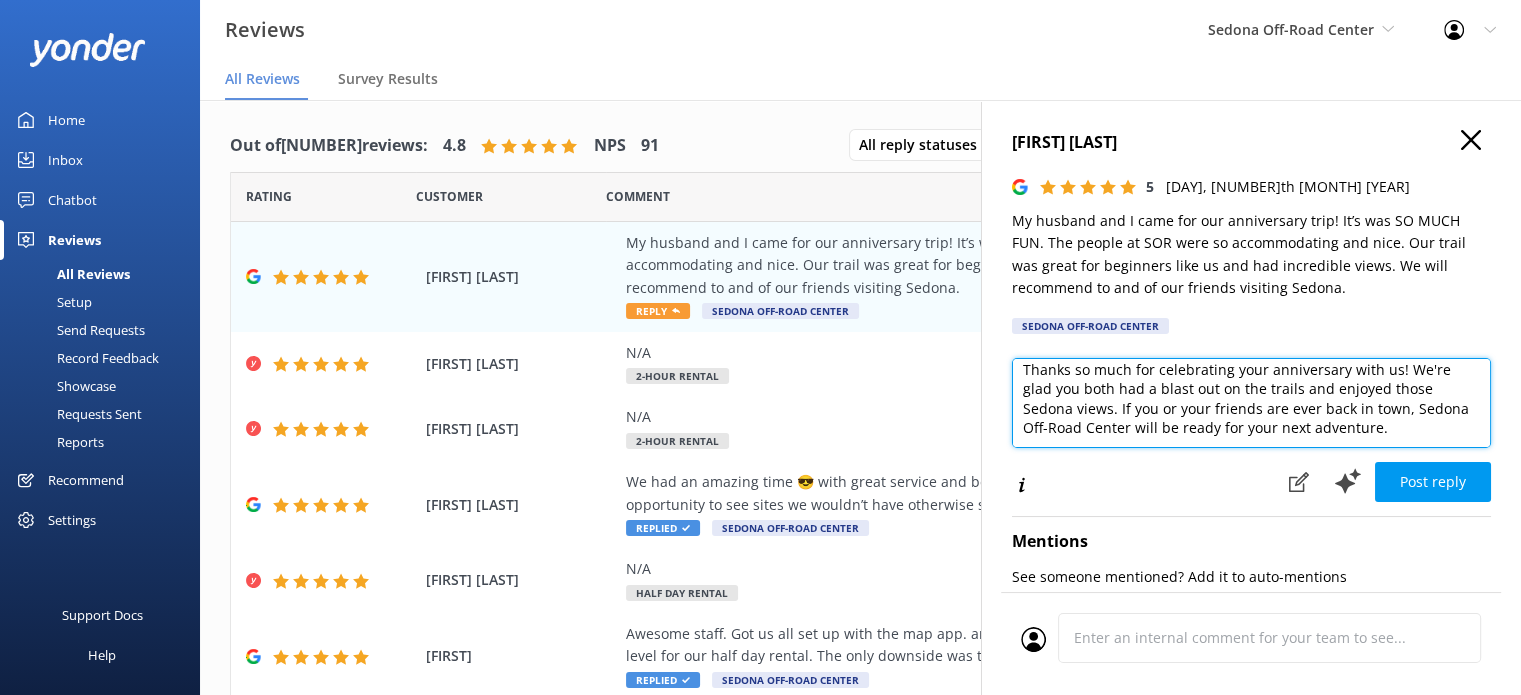 click on "Thanks so much for celebrating your anniversary with us! We're glad you both had a blast out on the trails and enjoyed those Sedona views. If you or your friends are ever back in town, Sedona Off-Road Center will be ready for your next adventure." at bounding box center (1251, 403) 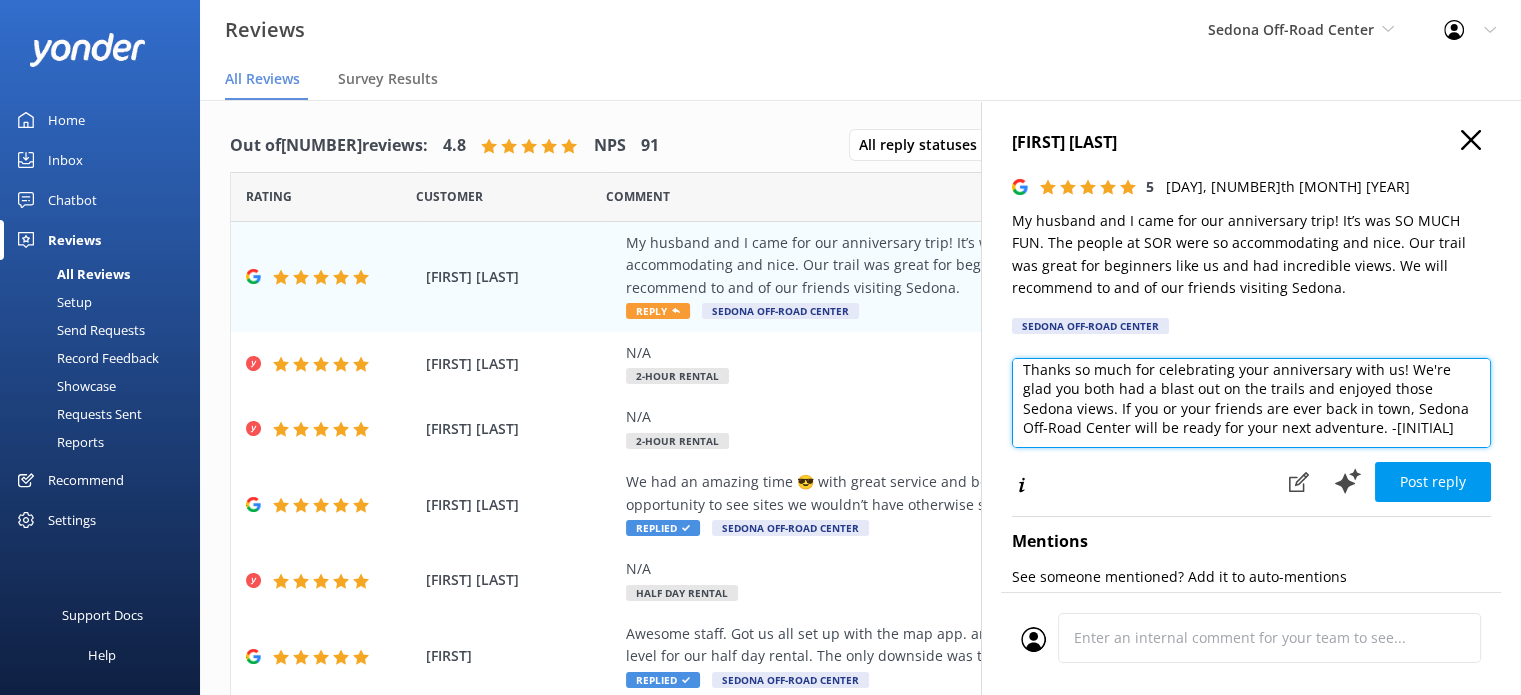 scroll, scrollTop: 19, scrollLeft: 0, axis: vertical 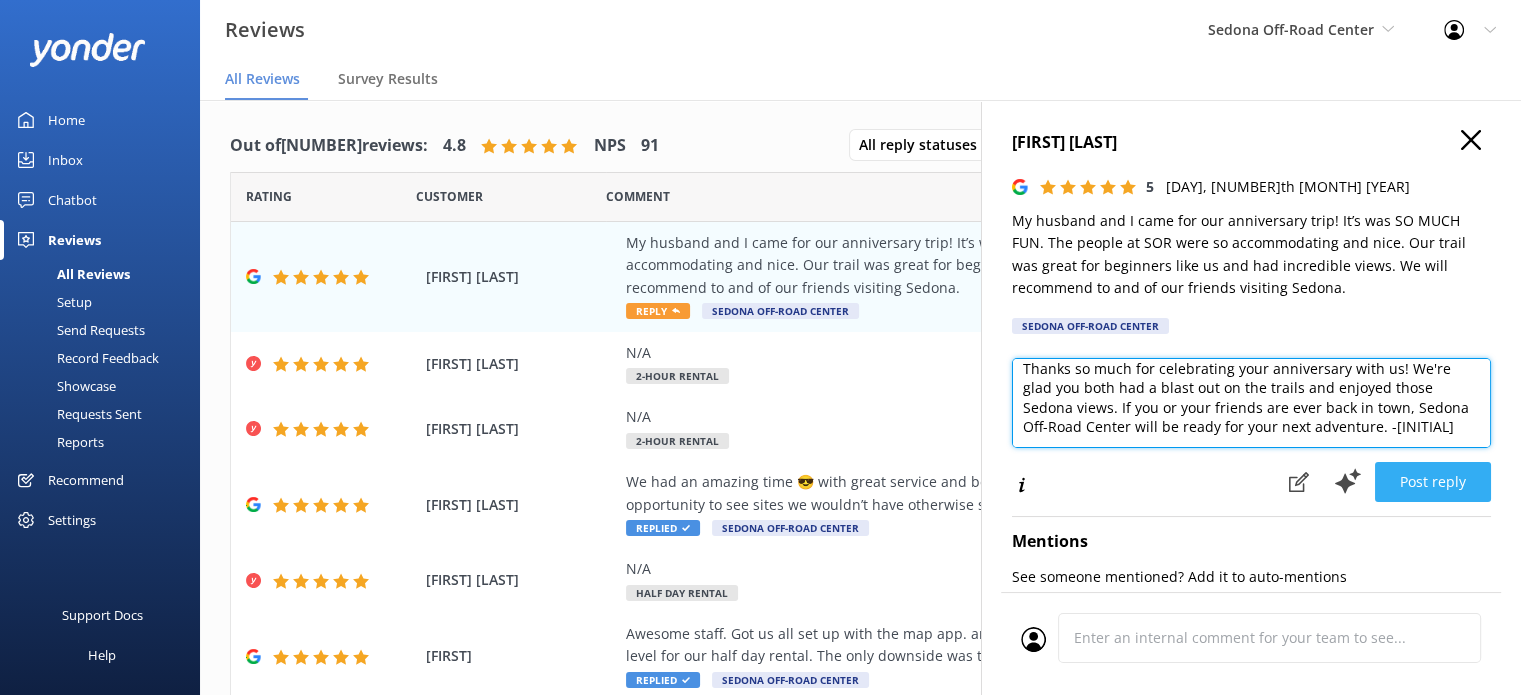 type on "Thanks so much for celebrating your anniversary with us! We're glad you both had a blast out on the trails and enjoyed those Sedona views. If you or your friends are ever back in town, Sedona Off-Road Center will be ready for your next adventure. -[INITIAL]" 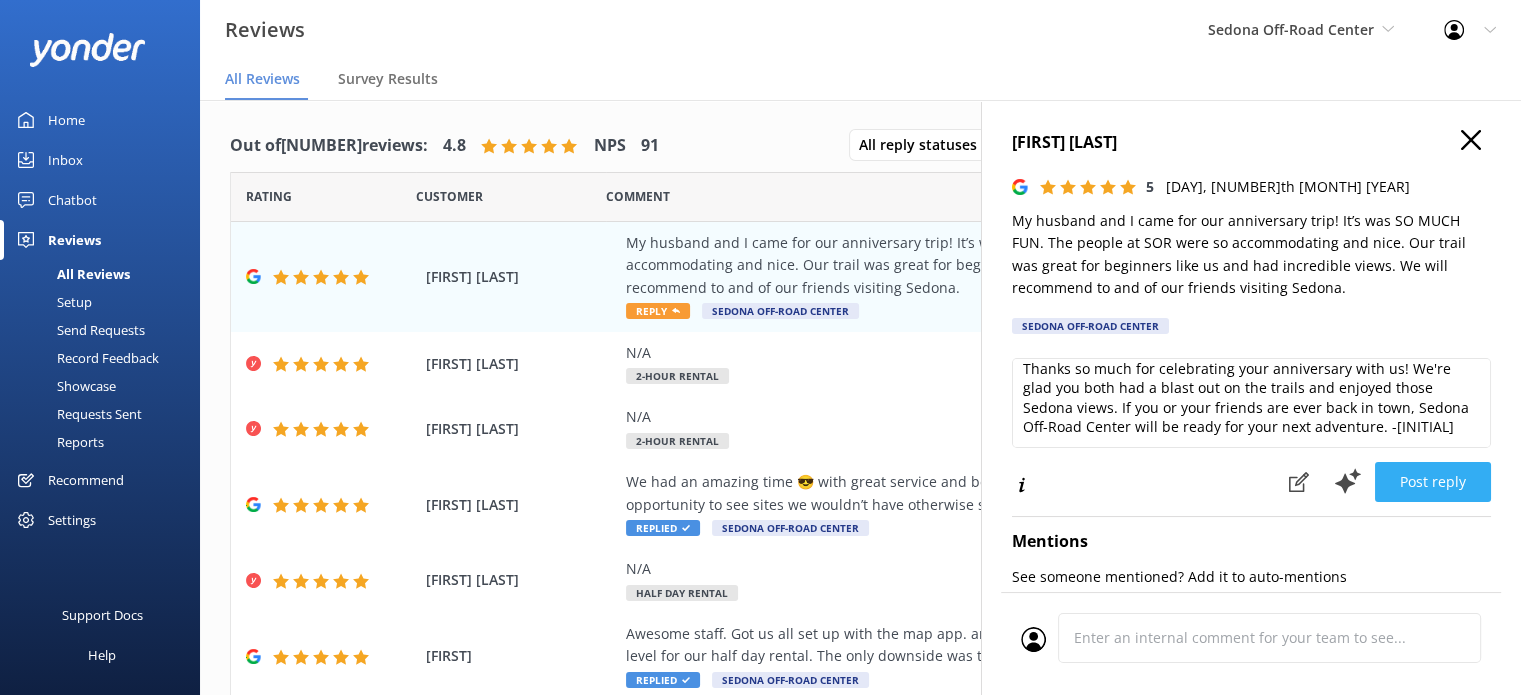 click on "Post reply" at bounding box center [1433, 482] 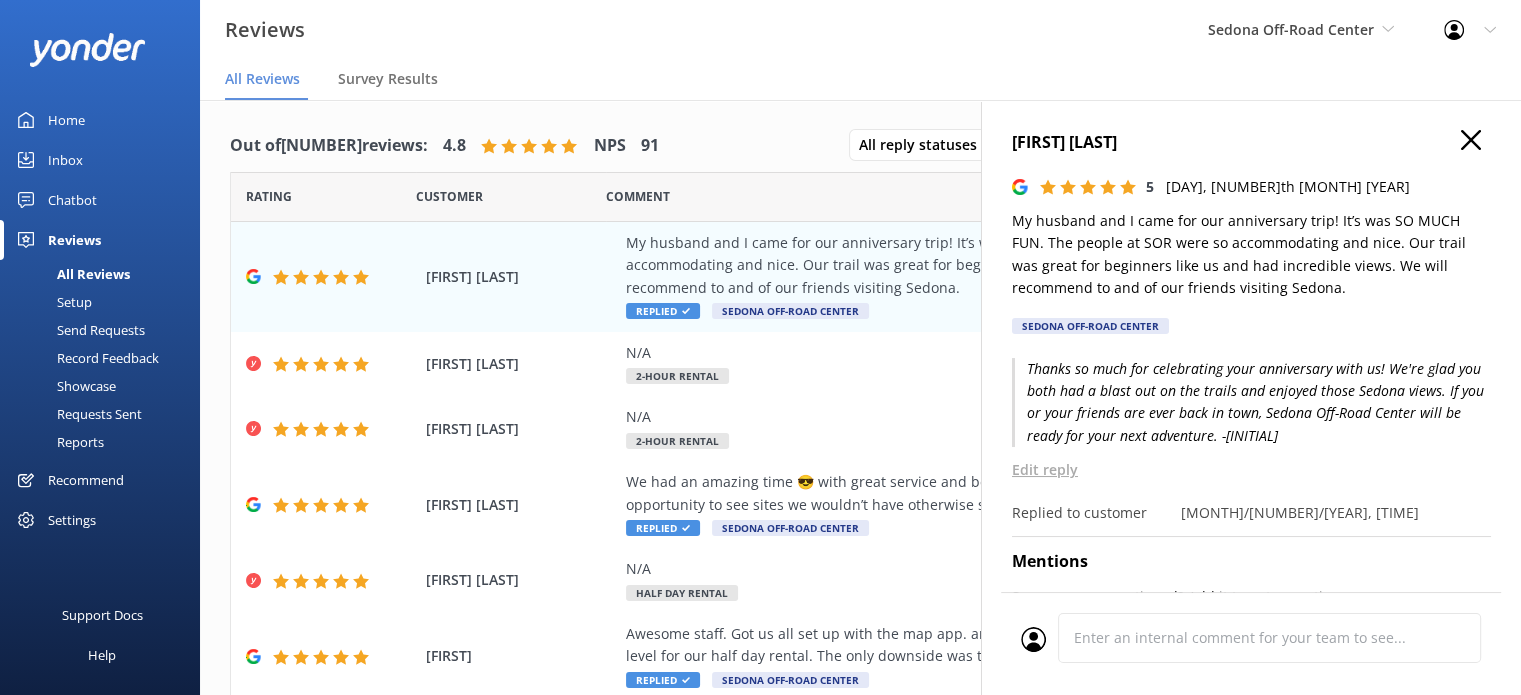 click on "[FIRST] [LAST] [NUMBER] [DAY], [NUMBER]th [MONTH] [YEAR] My husband and I came for our anniversary trip! It’s was SO MUCH FUN. The people at SOR were so accommodating and nice. Our trail was great for beginners like us and had incredible views. We will recommend to and of our friends visiting Sedona. Sedona Off-Road Center Thanks so much for celebrating your anniversary with us! We're glad you both had a blast out on the trails and enjoyed those Sedona views. If you or your friends are ever back in town, Sedona Off-Road Center will be ready for your next adventure. -[INITIAL] Edit reply Replied to customer [MONTH]/[NUMBER]/[YEAR], [TIME] Mentions See someone mentioned? Add it to auto-mentions Team Mentions Completed [MONTH]/[NUMBER]/[YEAR], [TIME] Cancel Comment" at bounding box center (1251, 447) 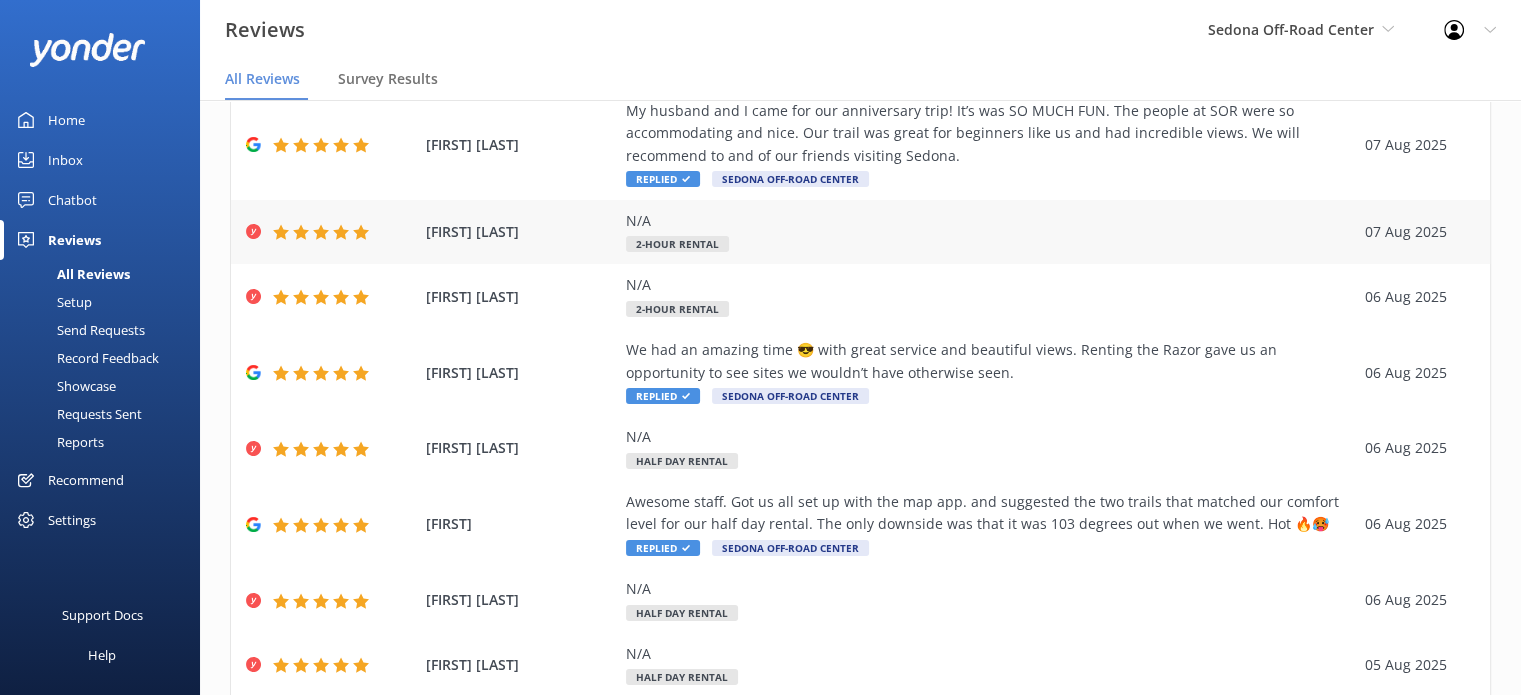 scroll, scrollTop: 352, scrollLeft: 0, axis: vertical 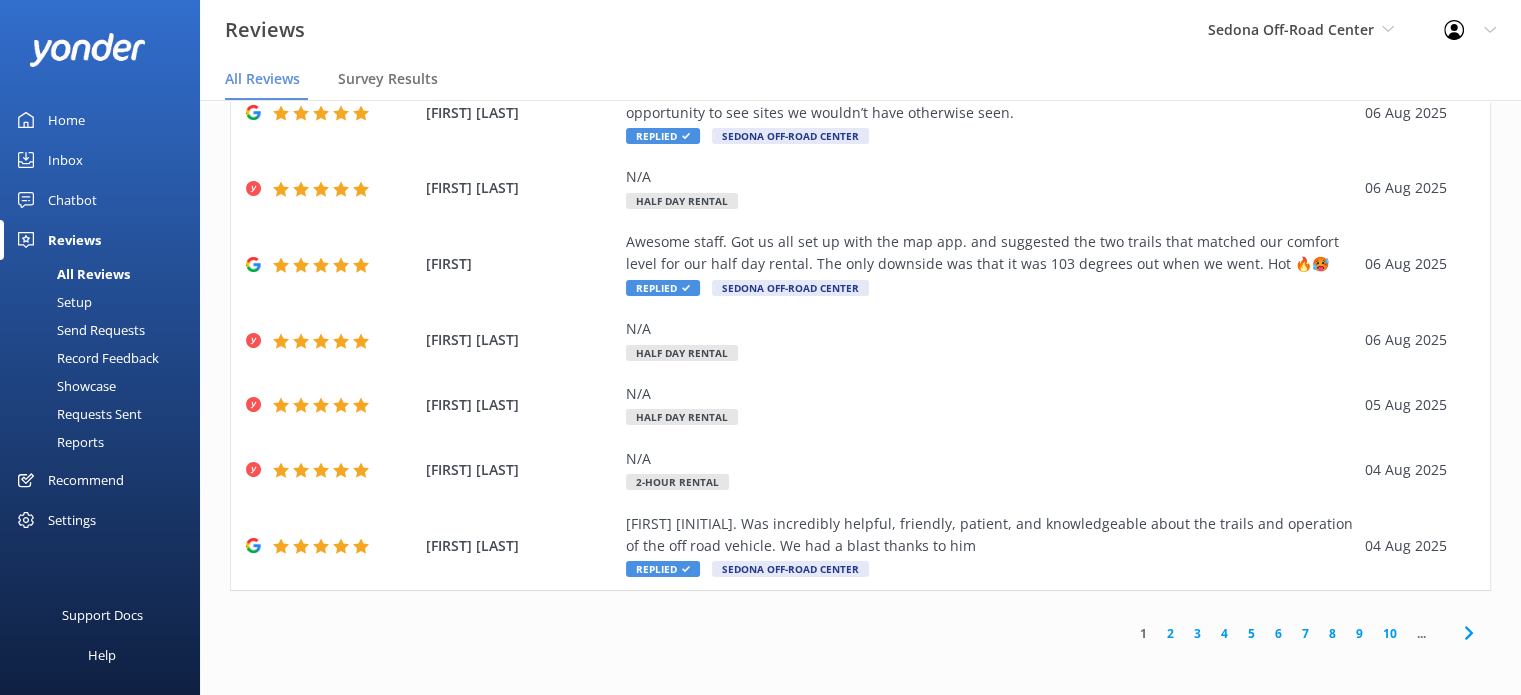 click on "2" at bounding box center (1170, 633) 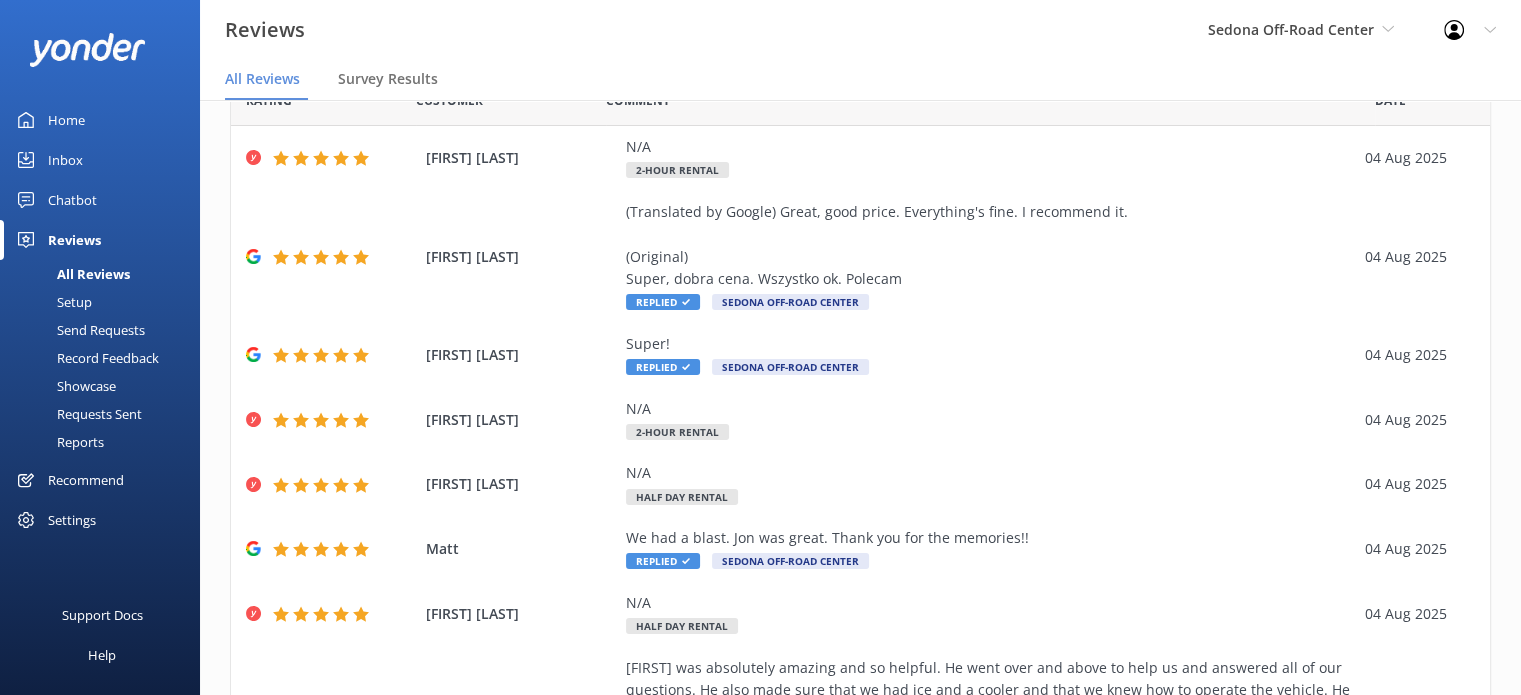 scroll, scrollTop: 0, scrollLeft: 0, axis: both 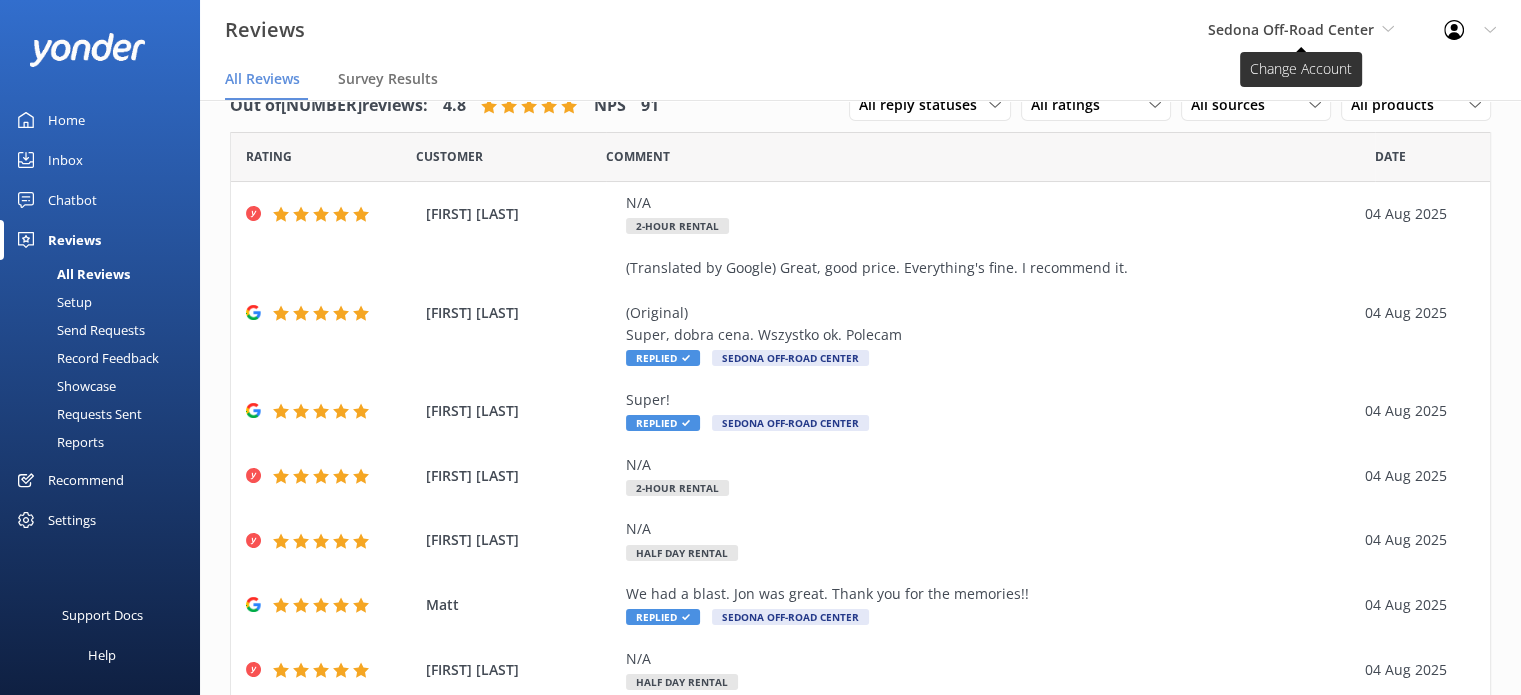 click on "Sedona Off-Road Center" at bounding box center [1291, 29] 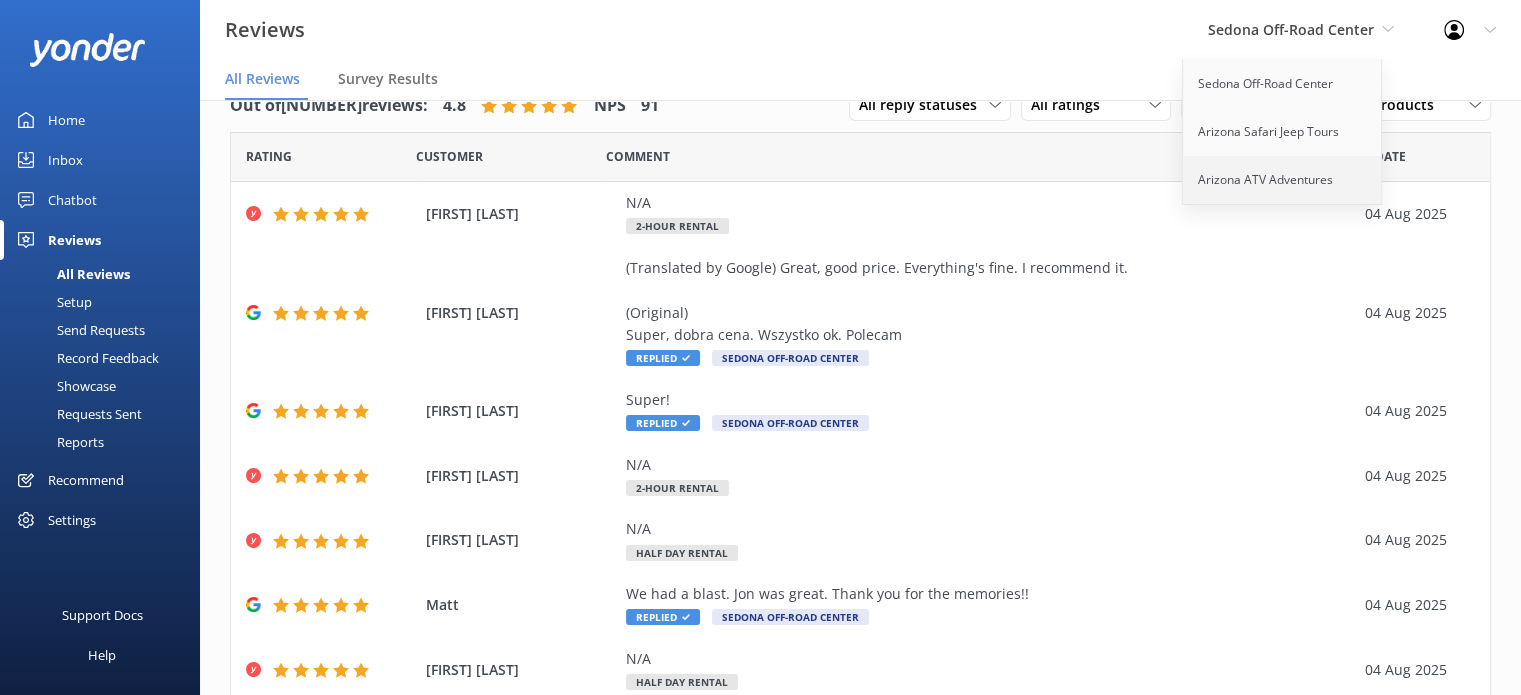 click on "Arizona ATV Adventures" at bounding box center [1283, 180] 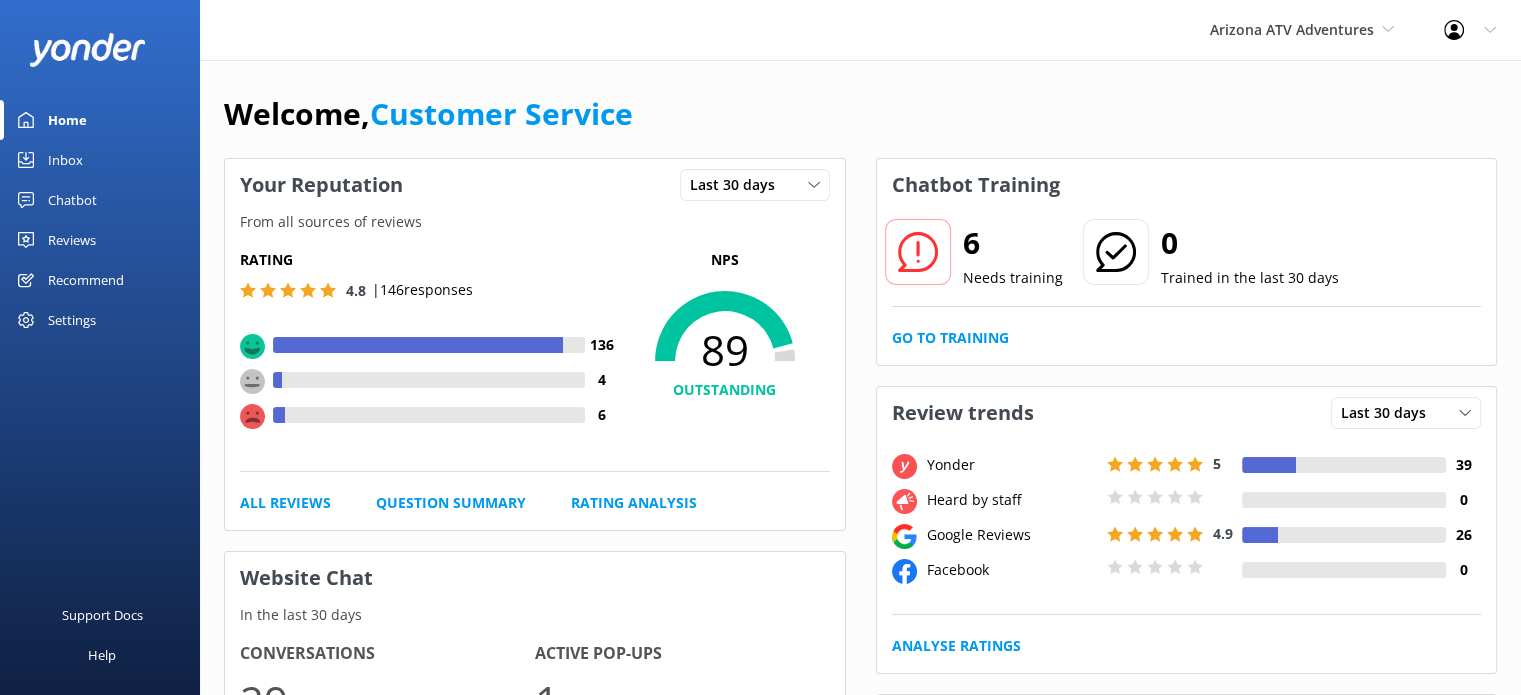 click on "Reviews" at bounding box center [72, 240] 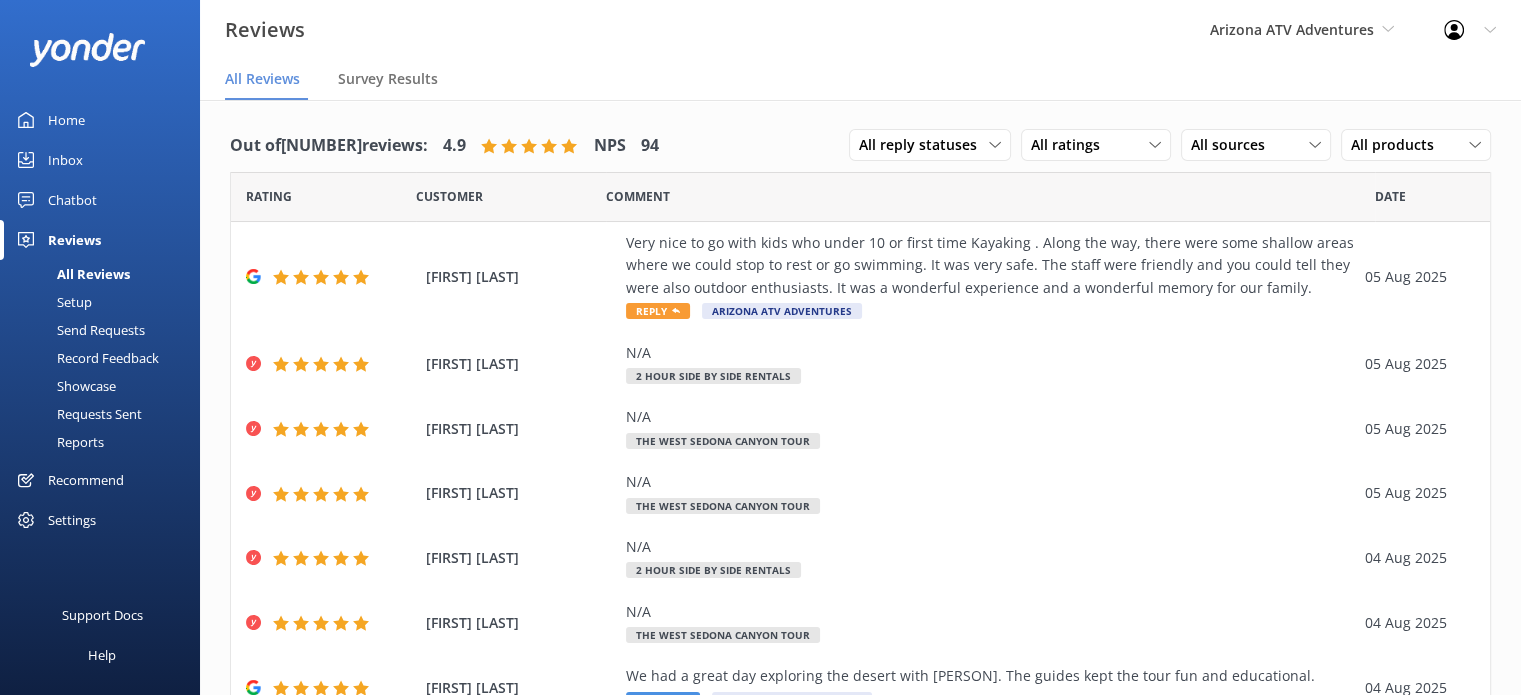 scroll, scrollTop: 330, scrollLeft: 0, axis: vertical 